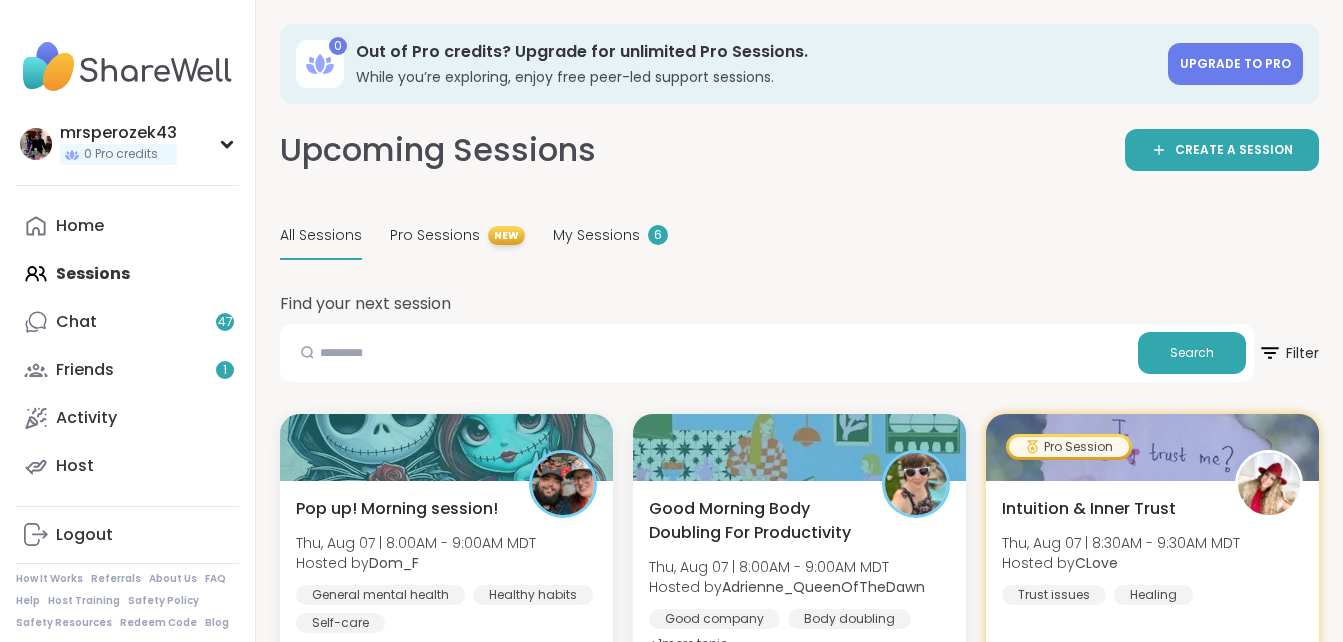 scroll, scrollTop: 0, scrollLeft: 0, axis: both 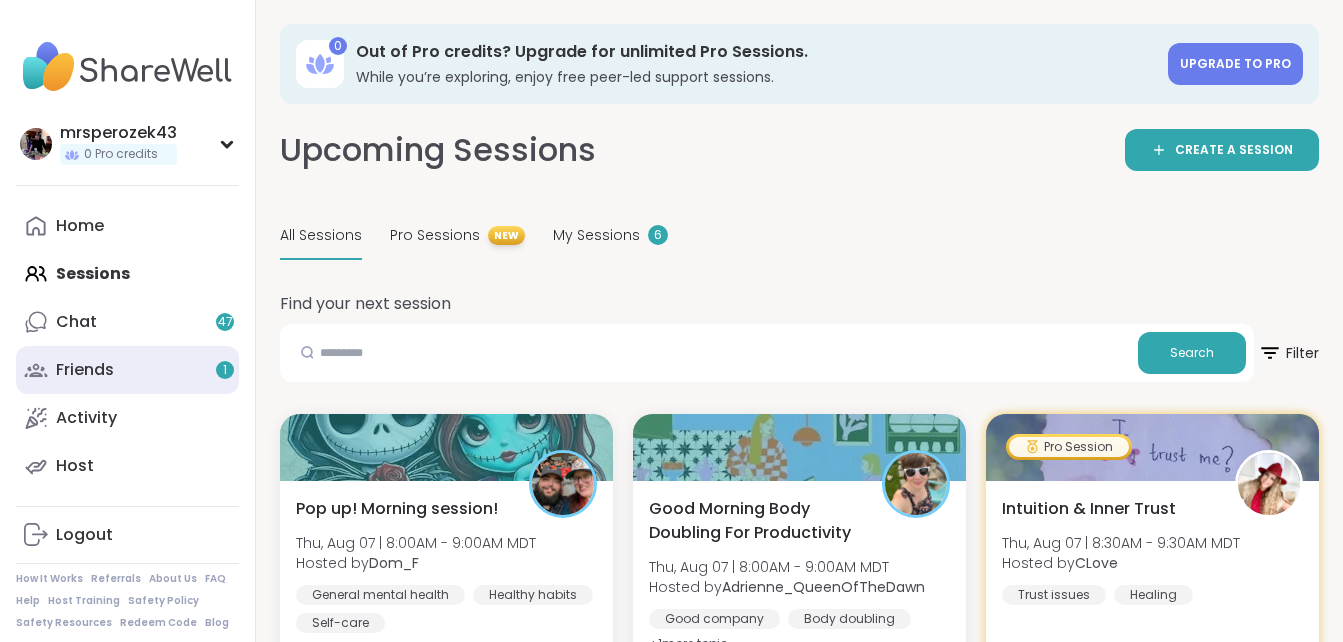 click on "1" at bounding box center (225, 370) 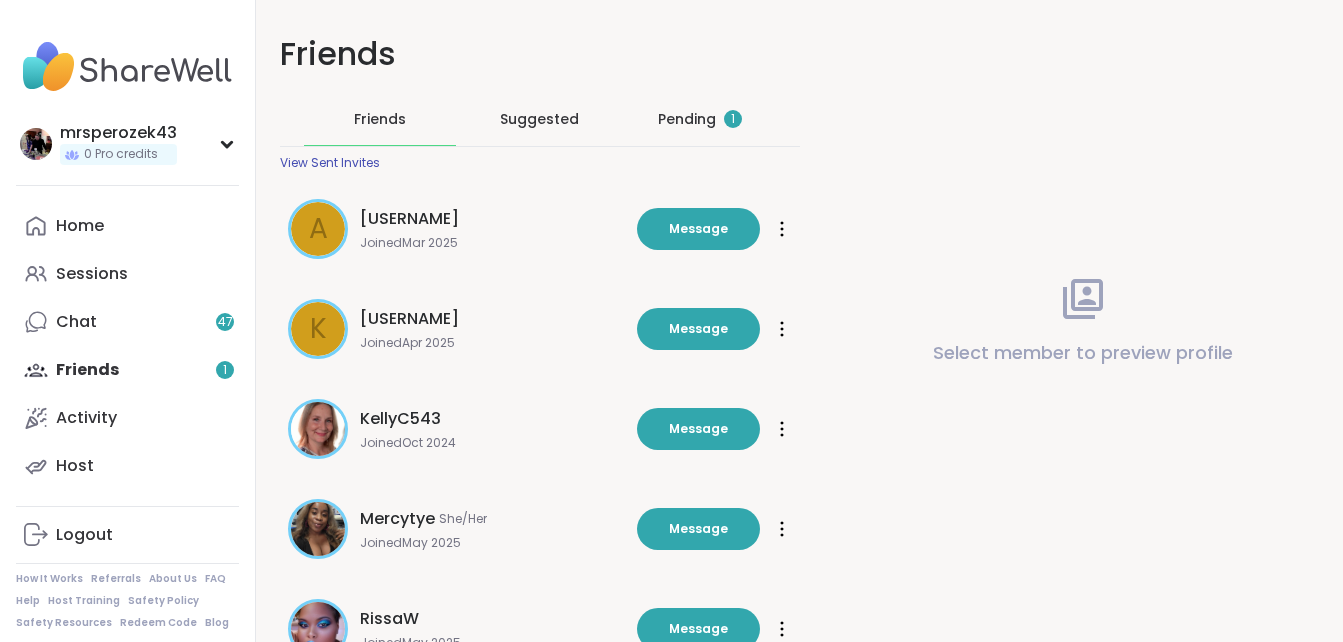 scroll, scrollTop: 0, scrollLeft: 0, axis: both 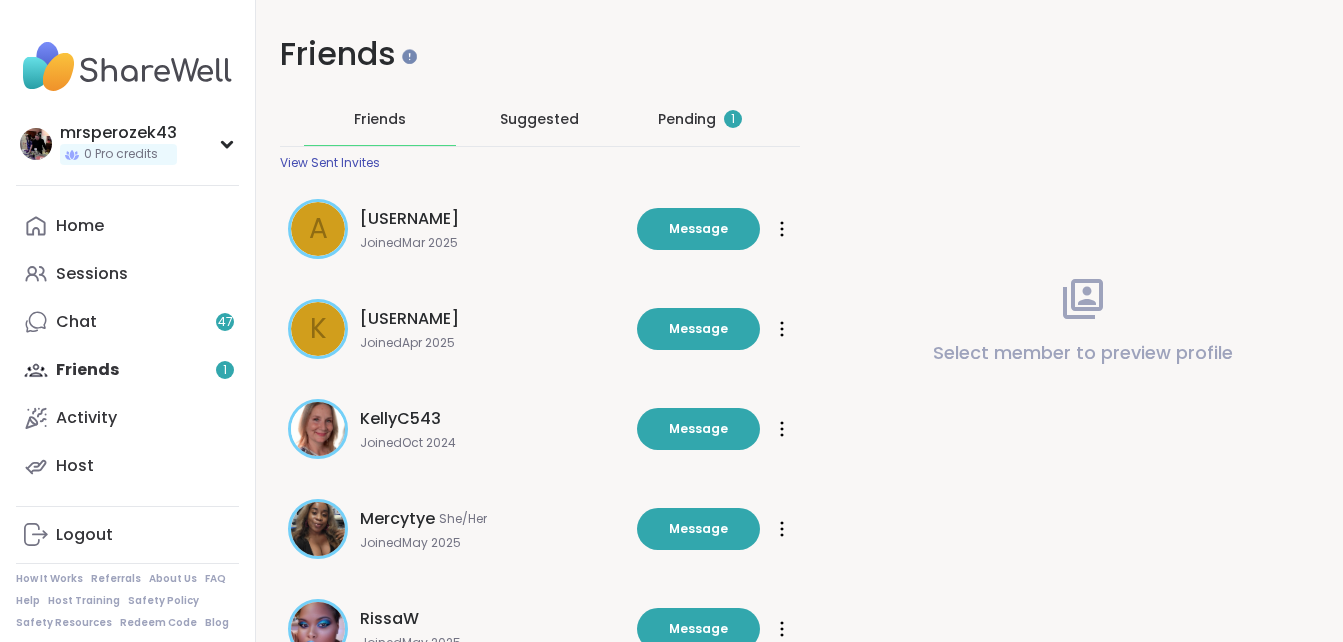 click on "Pending   1" at bounding box center [700, 119] 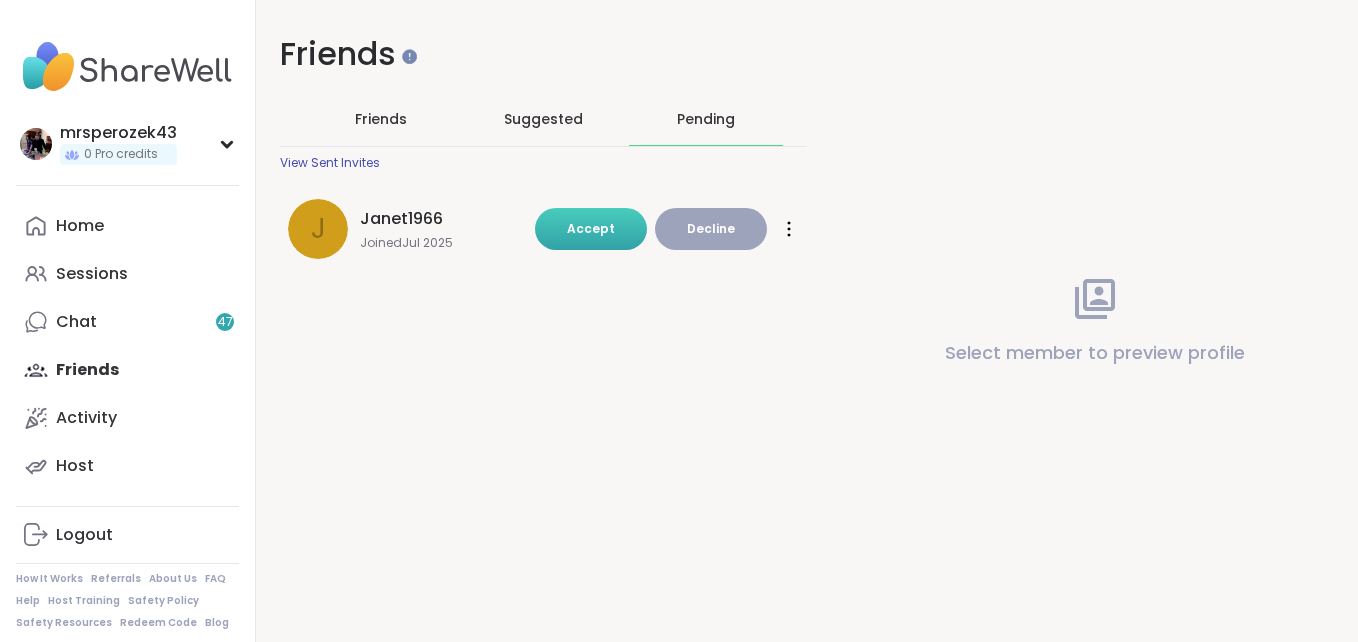 click on "Accept" at bounding box center [591, 228] 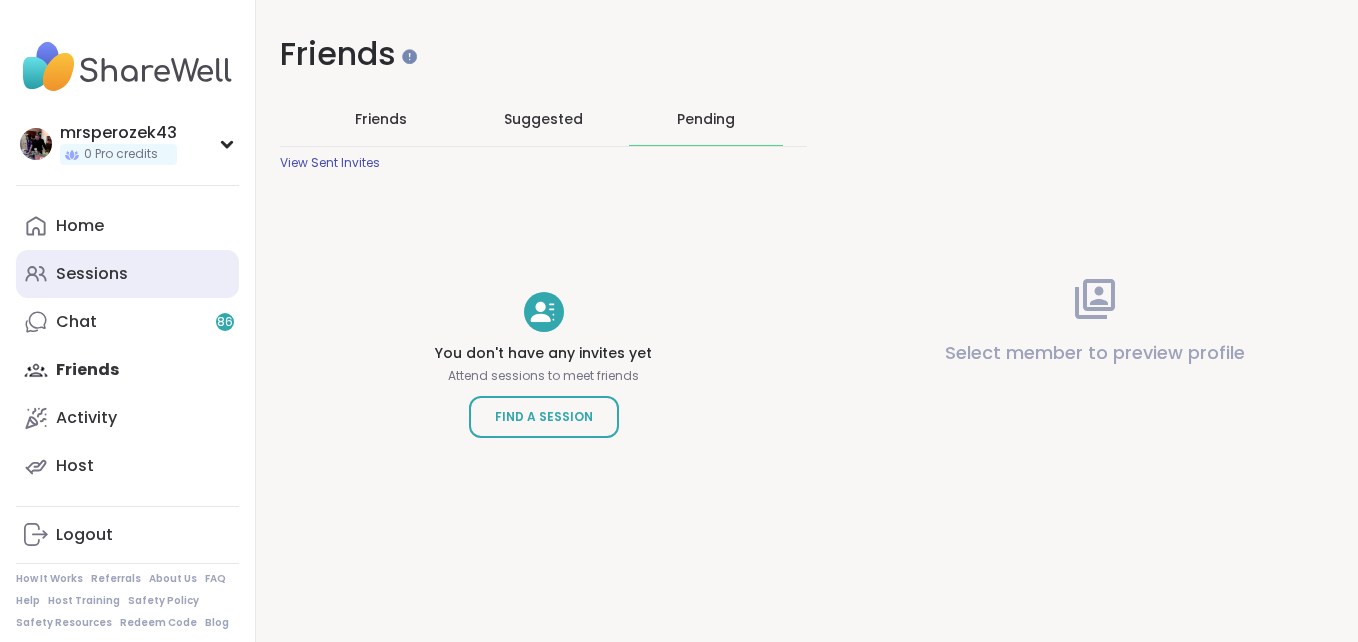 click on "Sessions" at bounding box center (92, 274) 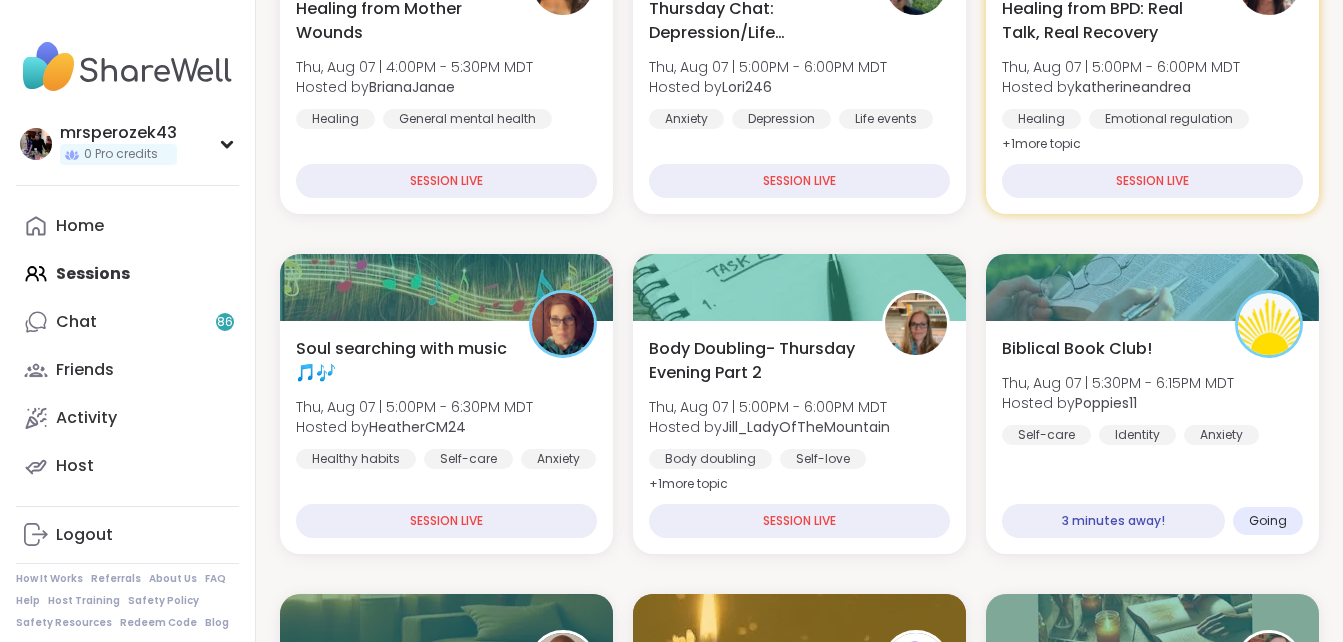 scroll, scrollTop: 520, scrollLeft: 0, axis: vertical 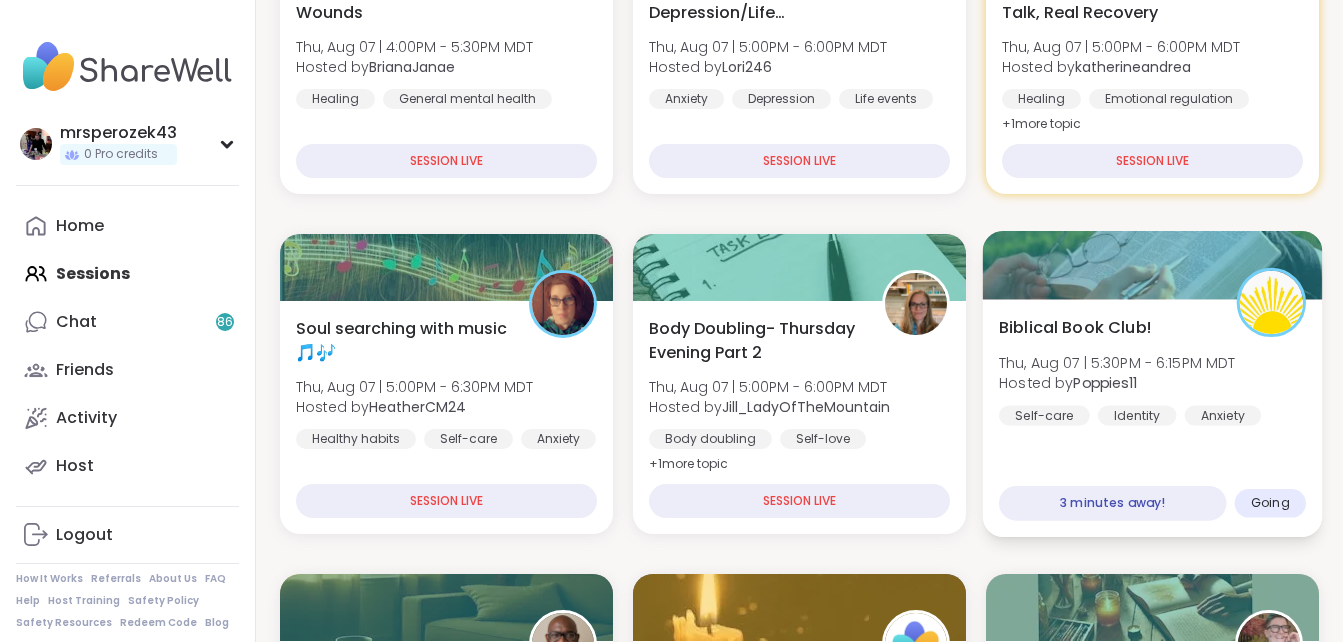 click on "Hosted by  [USERNAME]" at bounding box center (1117, 383) 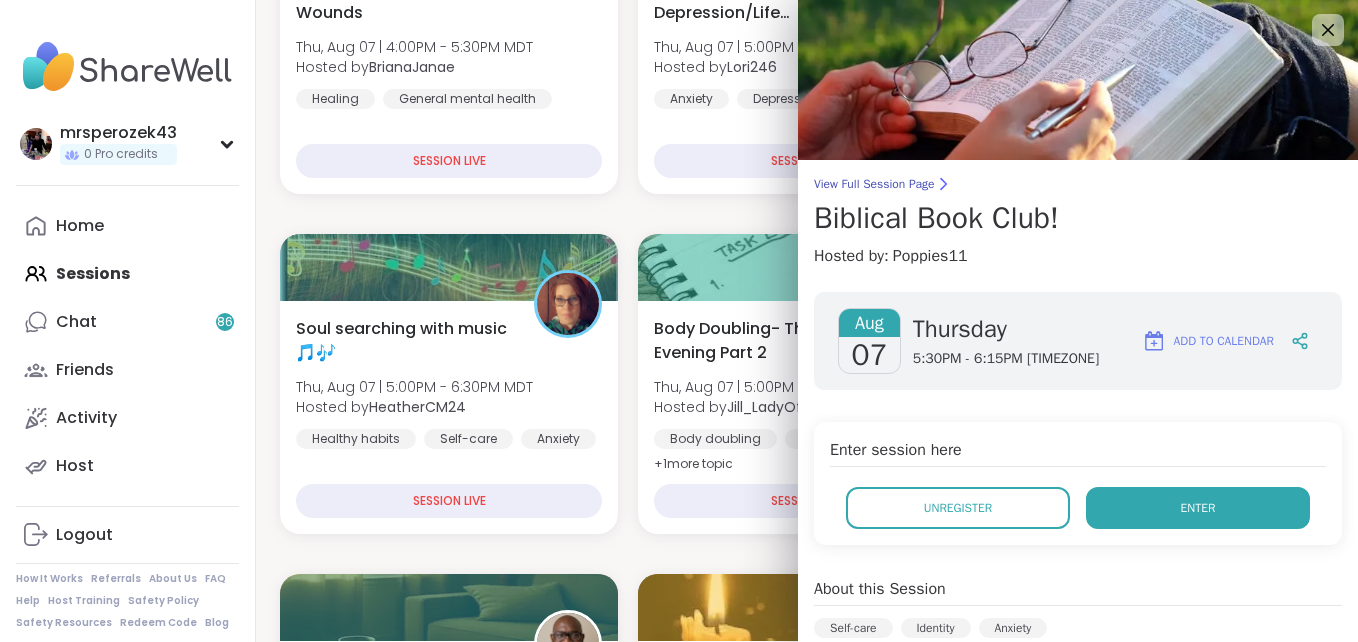 click on "Enter" at bounding box center (1198, 508) 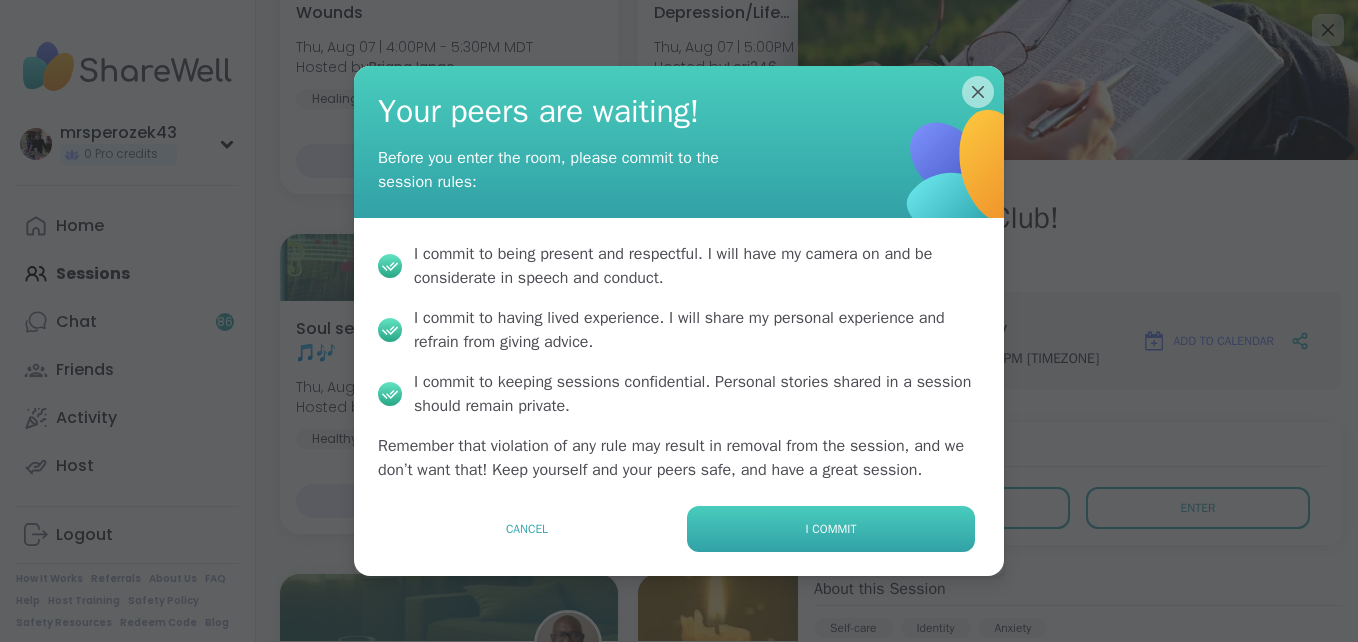 click on "I commit" at bounding box center [831, 529] 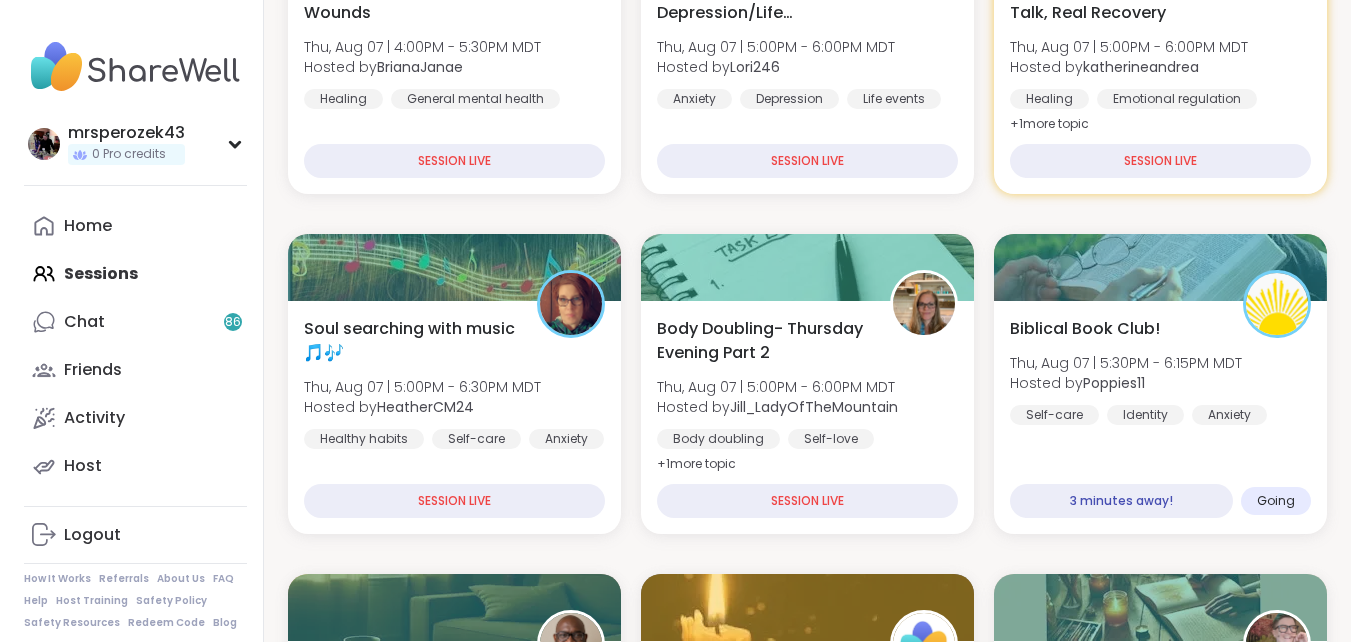 scroll, scrollTop: 0, scrollLeft: 0, axis: both 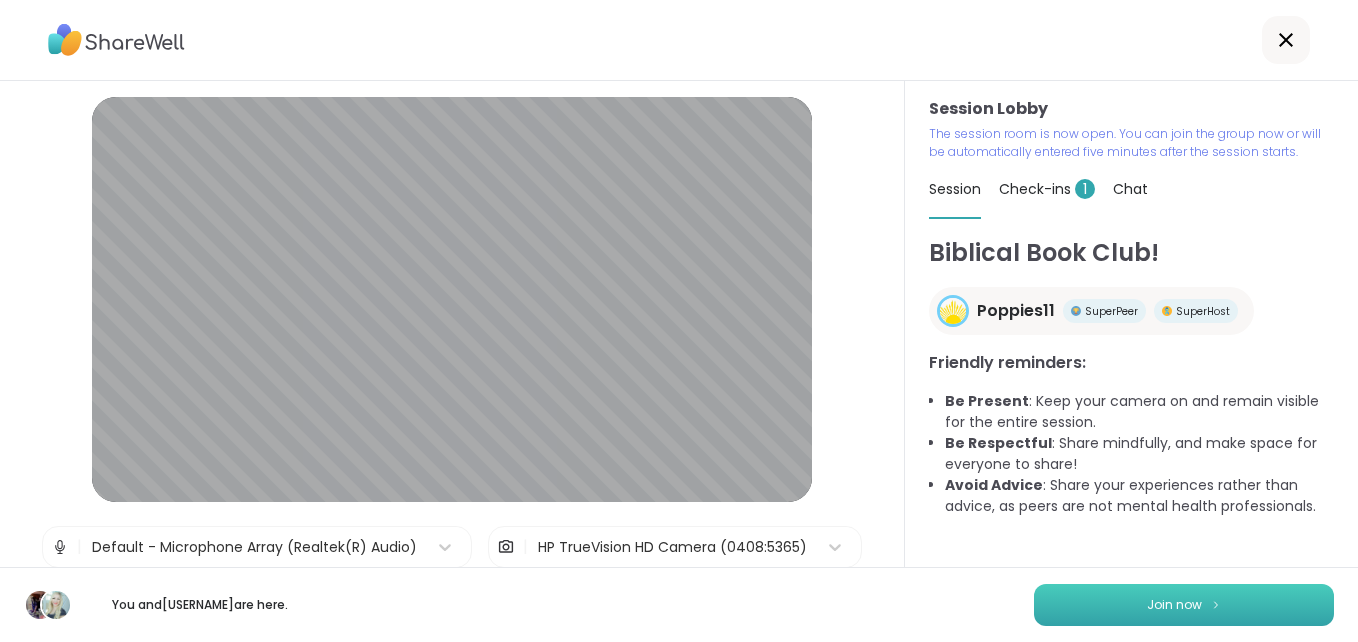 drag, startPoint x: 1045, startPoint y: 594, endPoint x: 1055, endPoint y: 593, distance: 10.049875 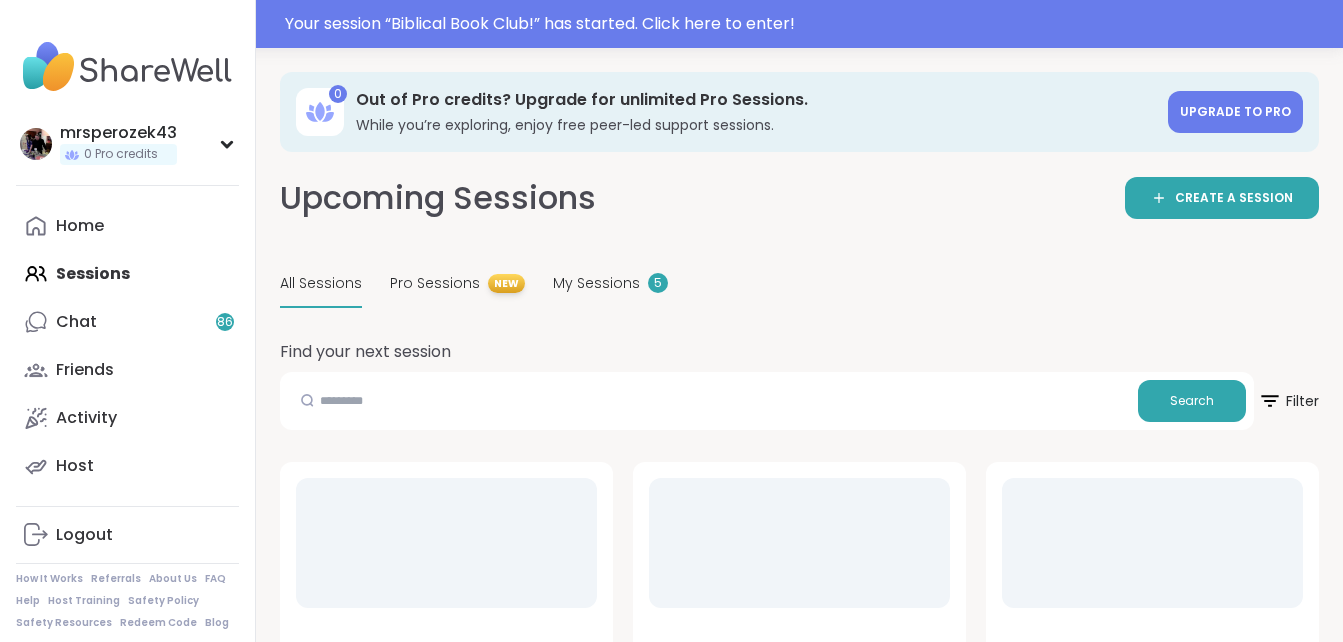 scroll, scrollTop: 0, scrollLeft: 0, axis: both 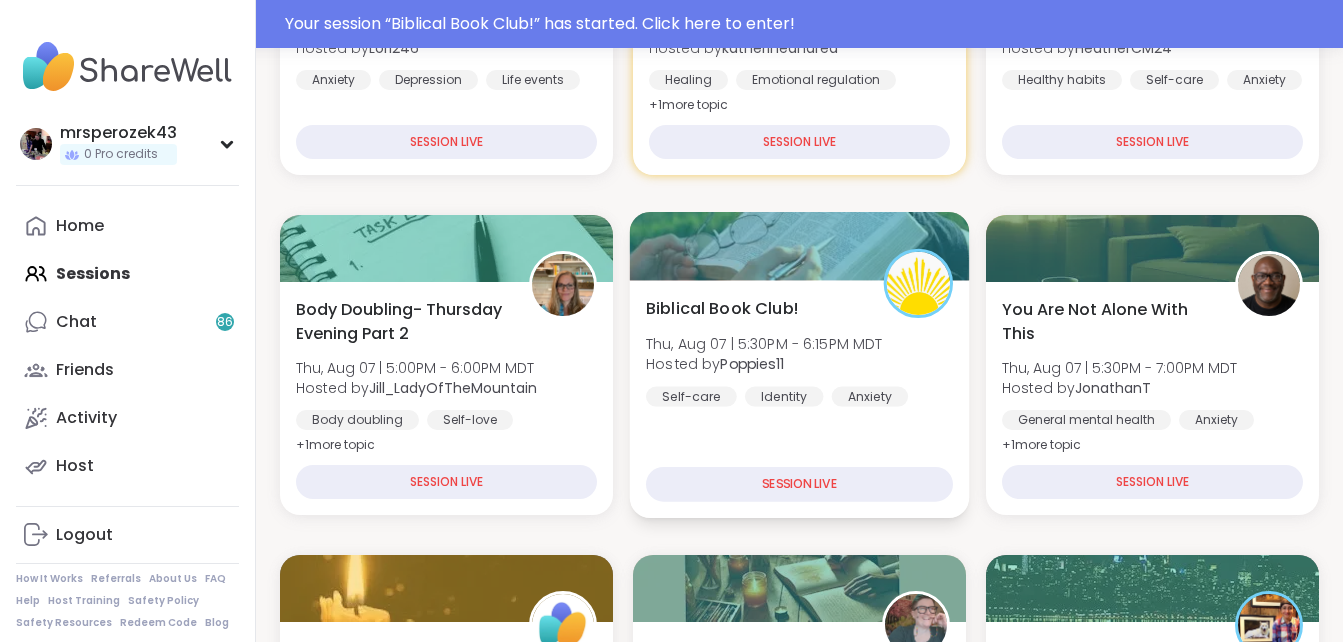 click on "Thu, Aug 07 | 5:30PM - 6:15PM MDT" at bounding box center [764, 343] 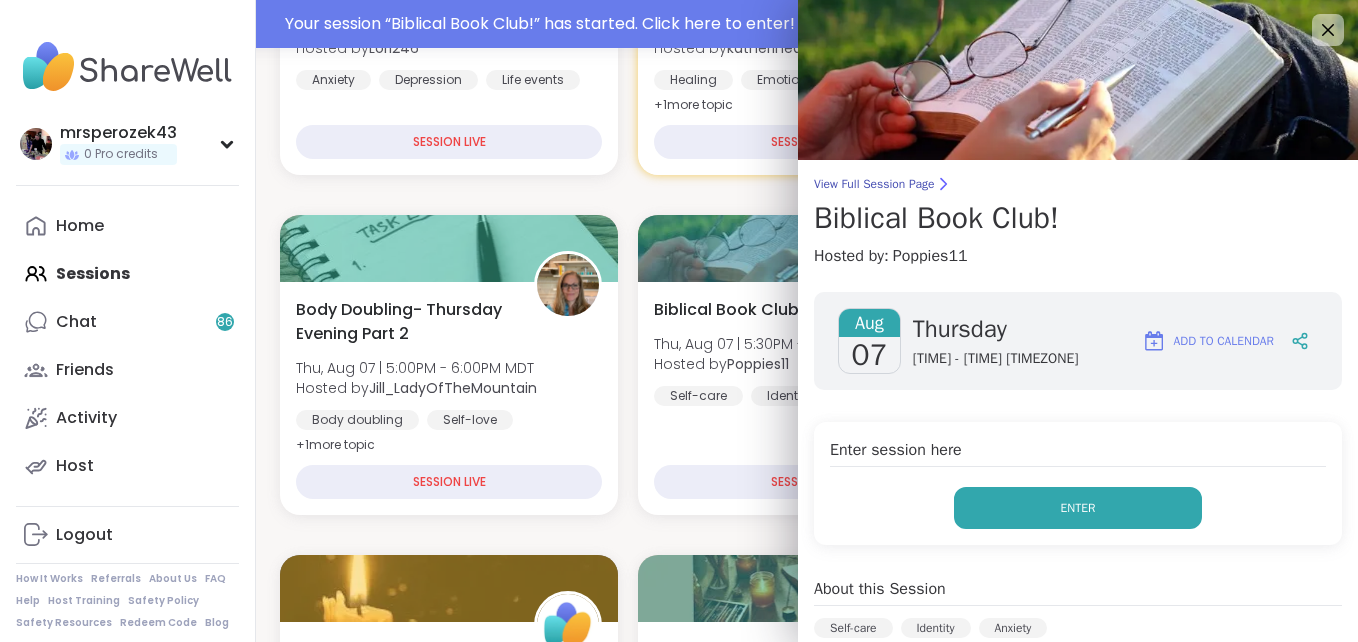 click on "Enter" at bounding box center [1078, 508] 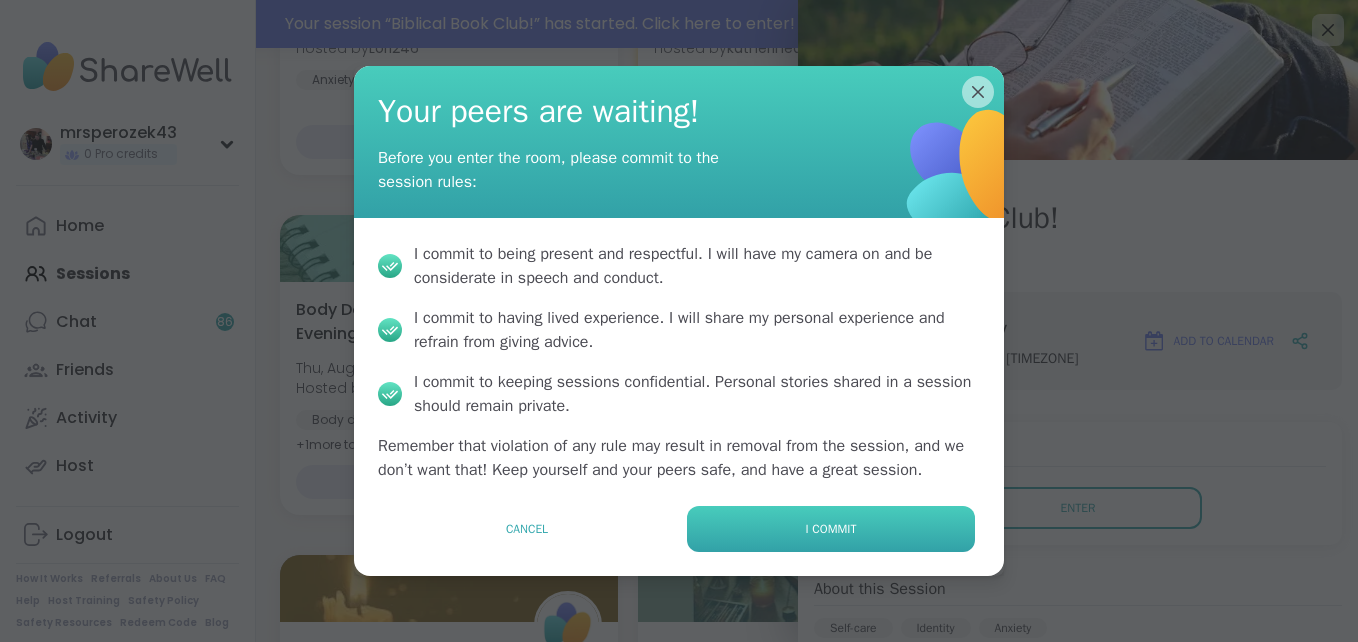 click on "I commit" at bounding box center (831, 529) 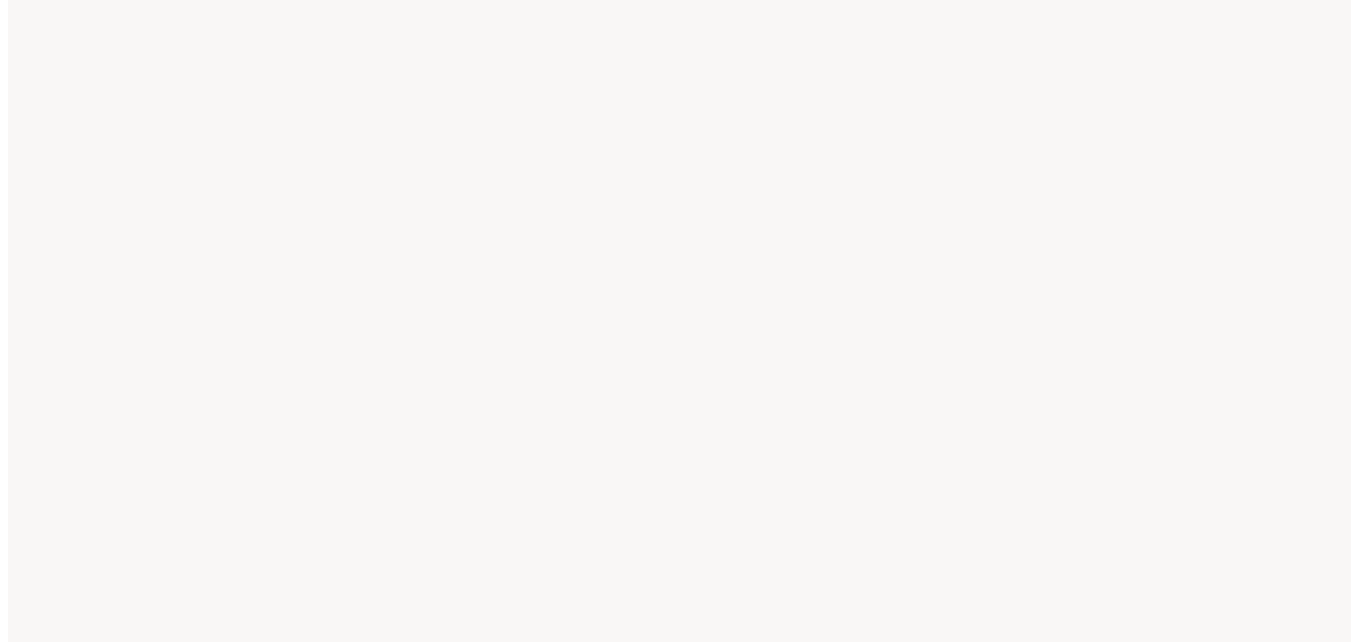 scroll, scrollTop: 0, scrollLeft: 0, axis: both 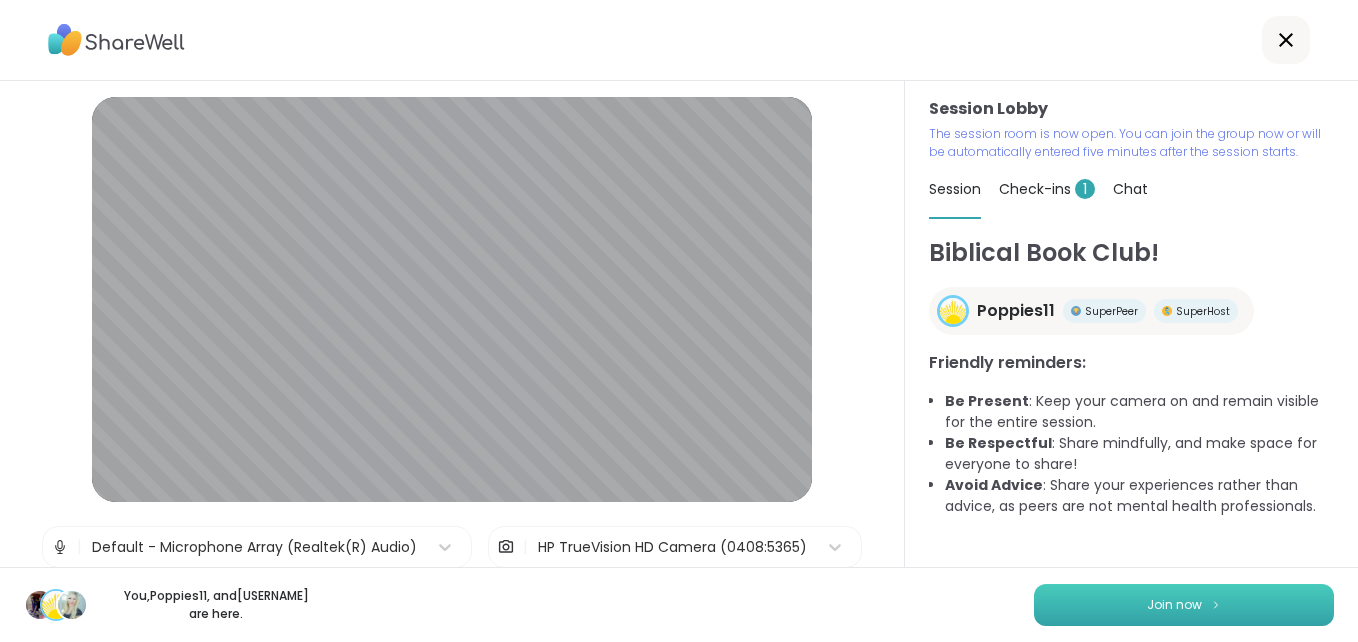 click on "Join now" at bounding box center [1184, 605] 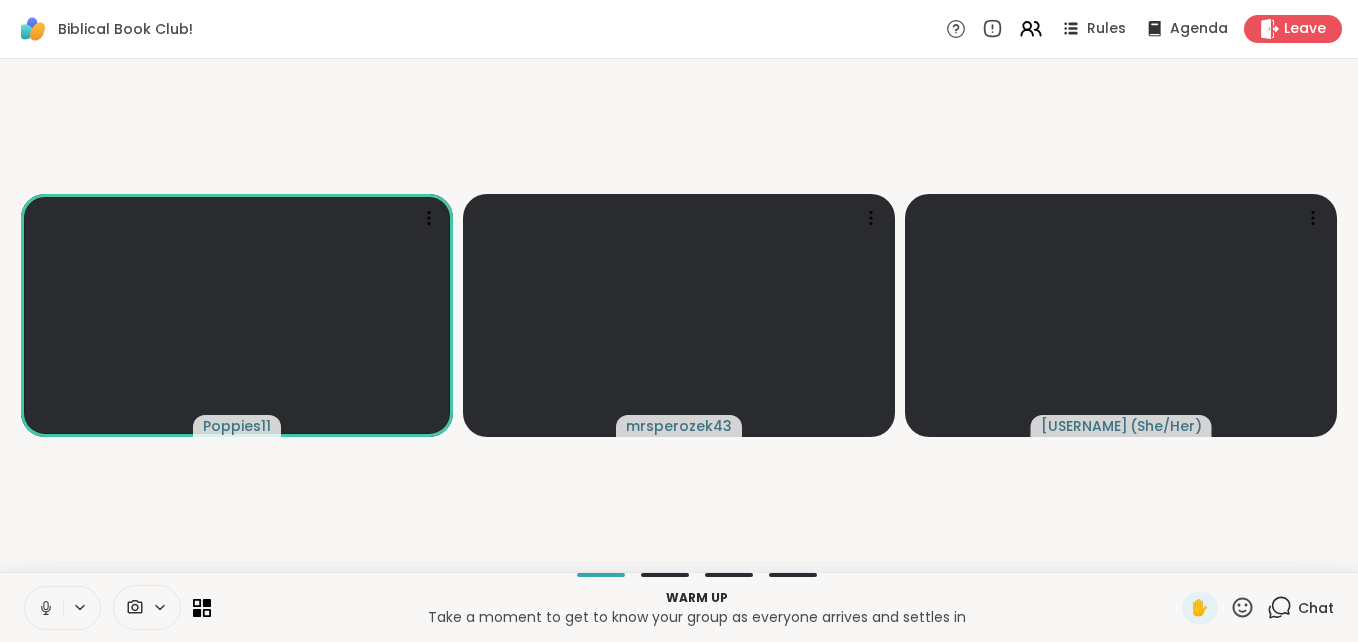 click at bounding box center (44, 608) 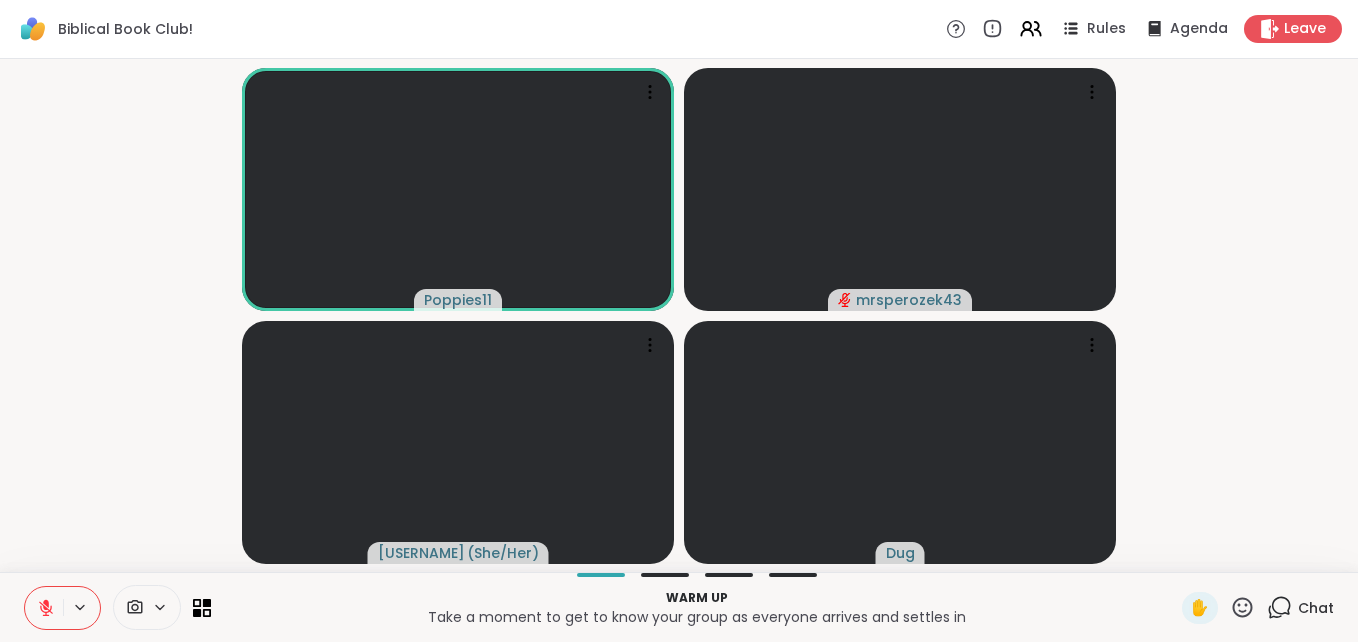 click 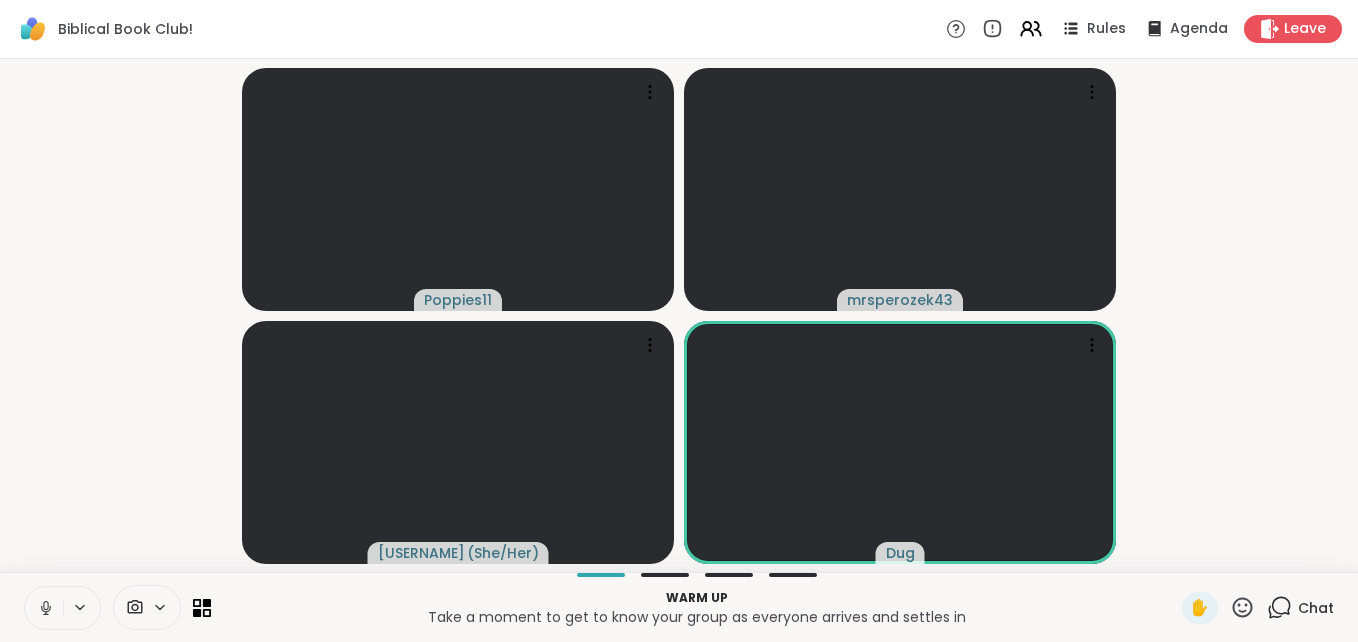 click 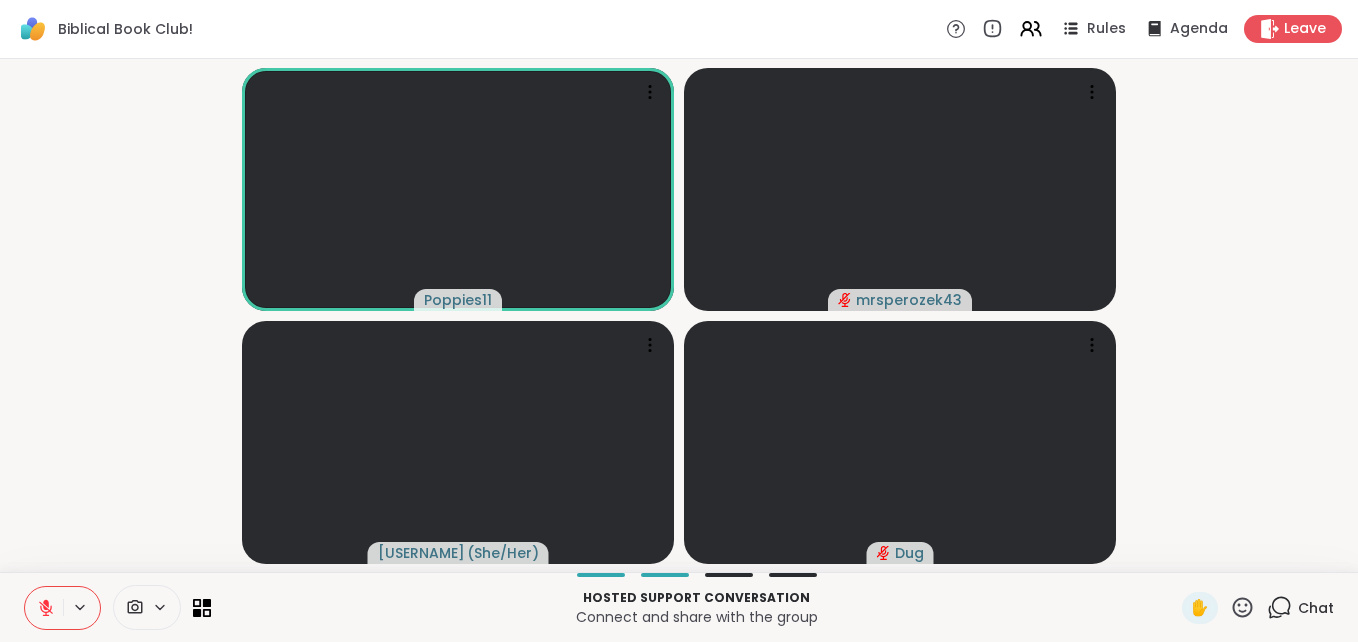 drag, startPoint x: 41, startPoint y: 599, endPoint x: 302, endPoint y: 617, distance: 261.61996 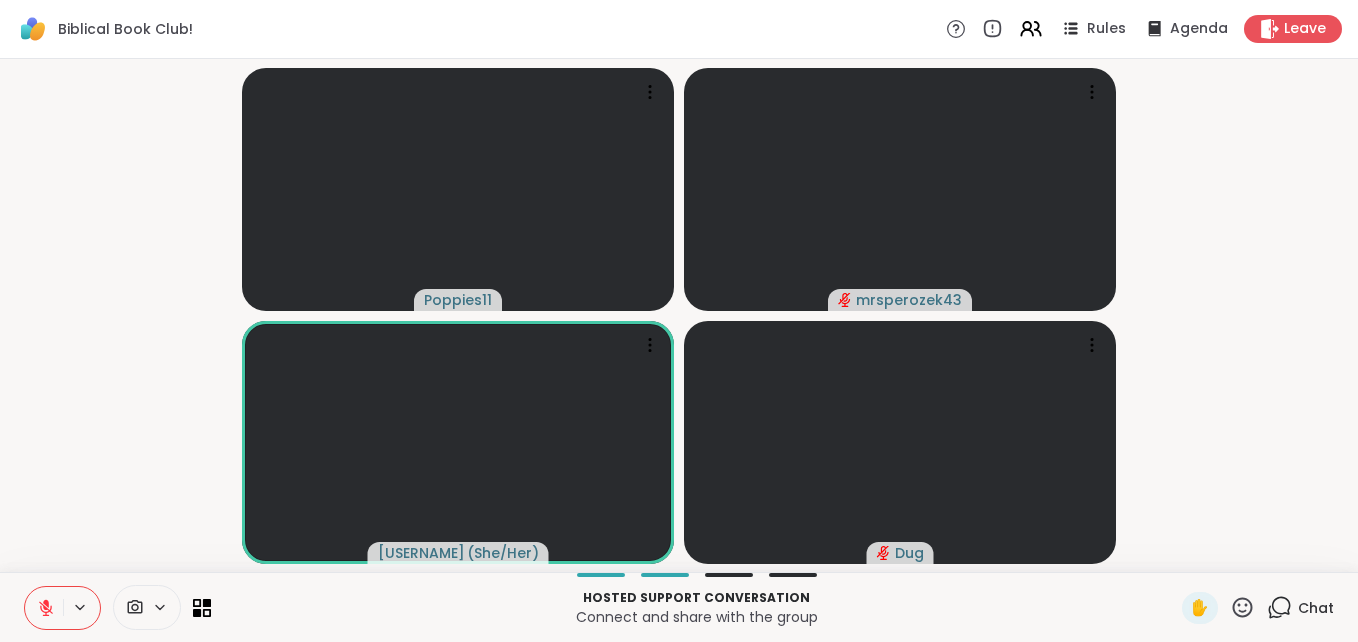 drag, startPoint x: 302, startPoint y: 617, endPoint x: 77, endPoint y: 486, distance: 260.35745 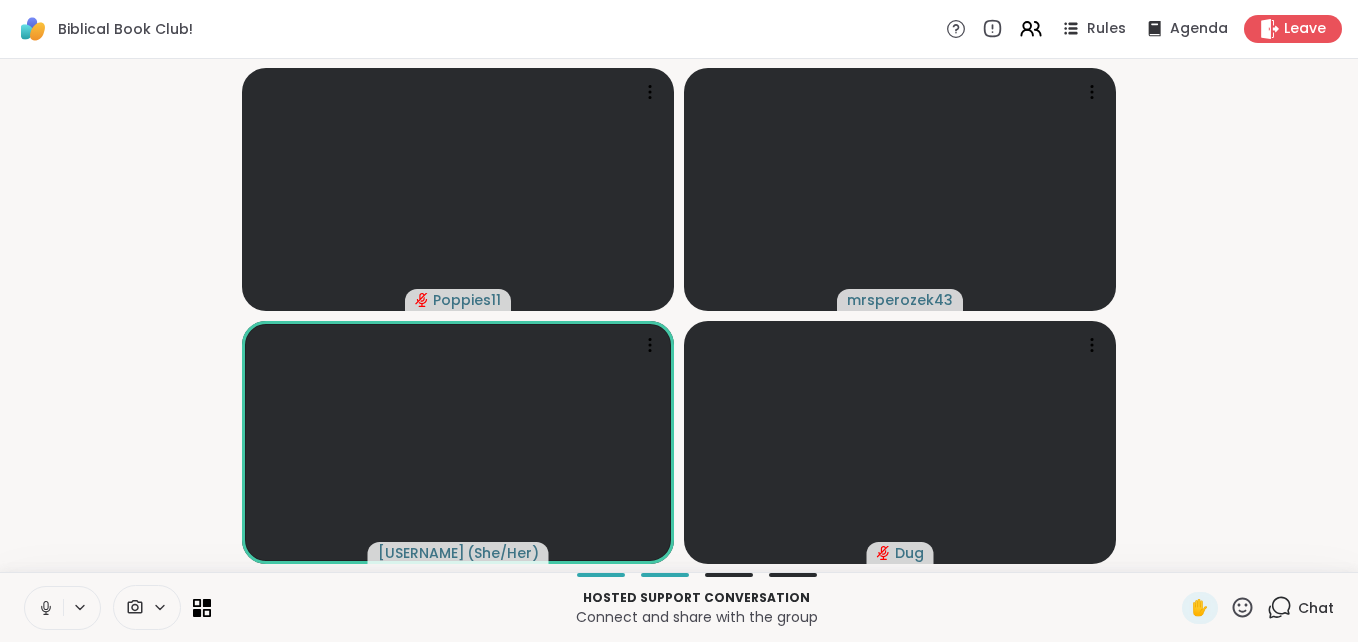 click at bounding box center [44, 608] 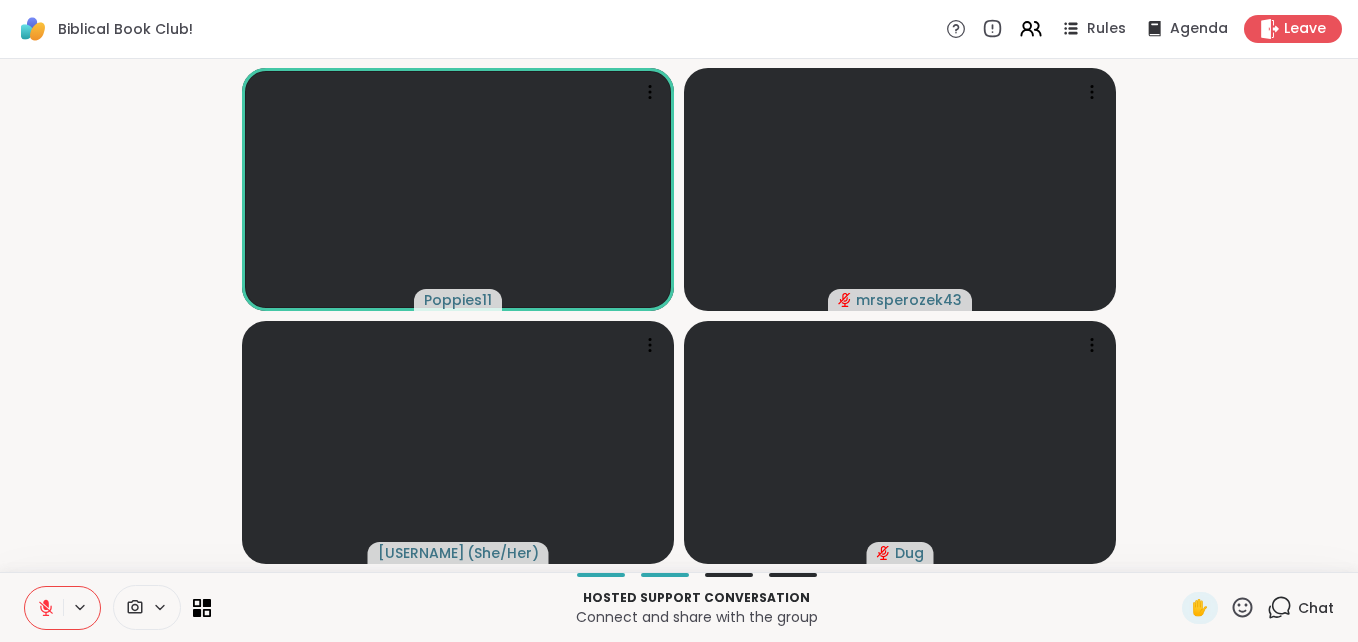 click 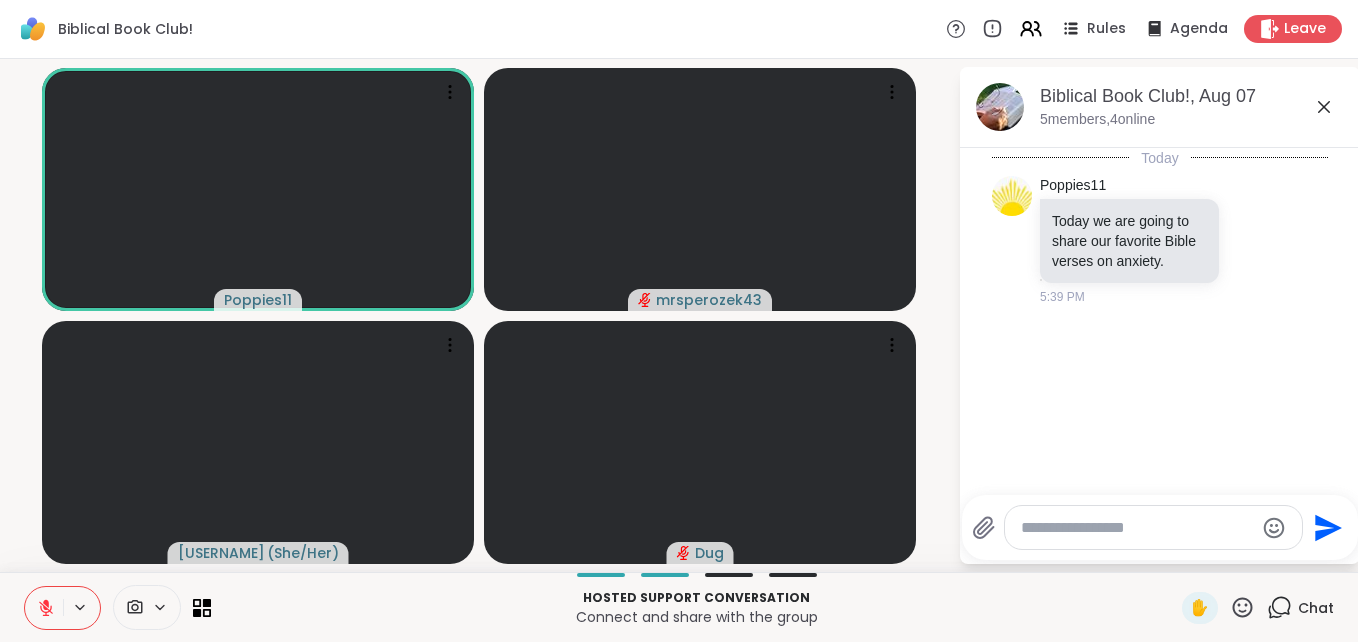 click 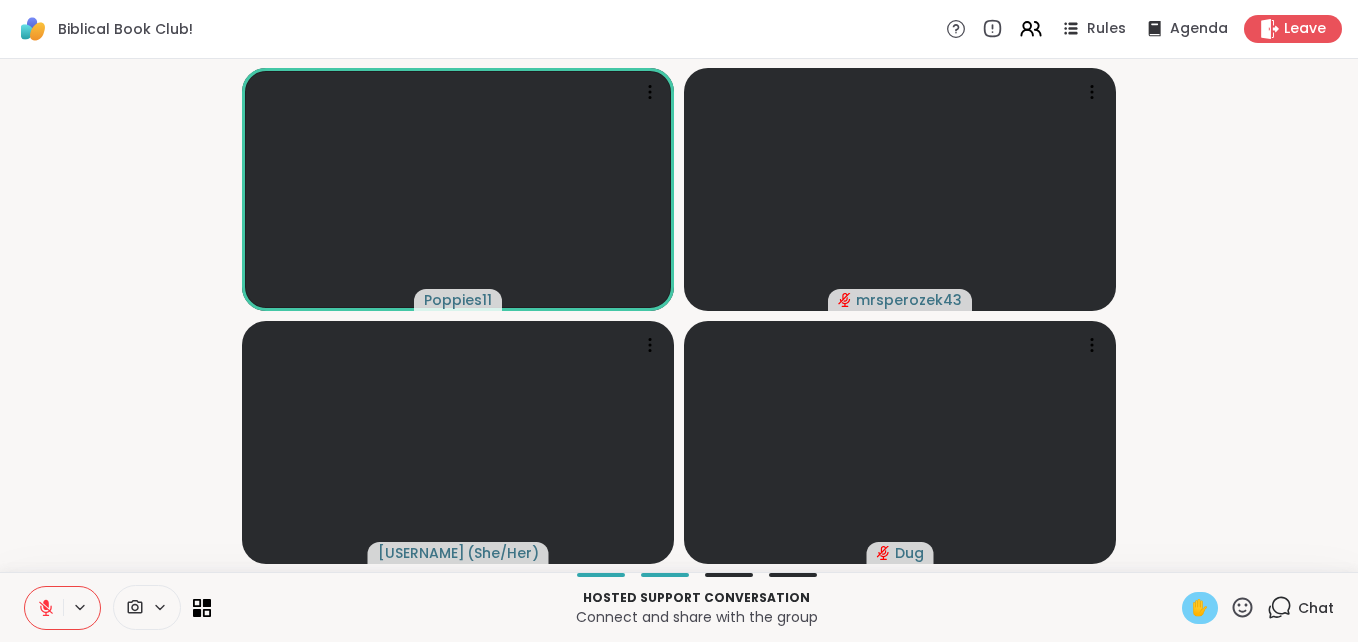 click on "✋" at bounding box center [1200, 608] 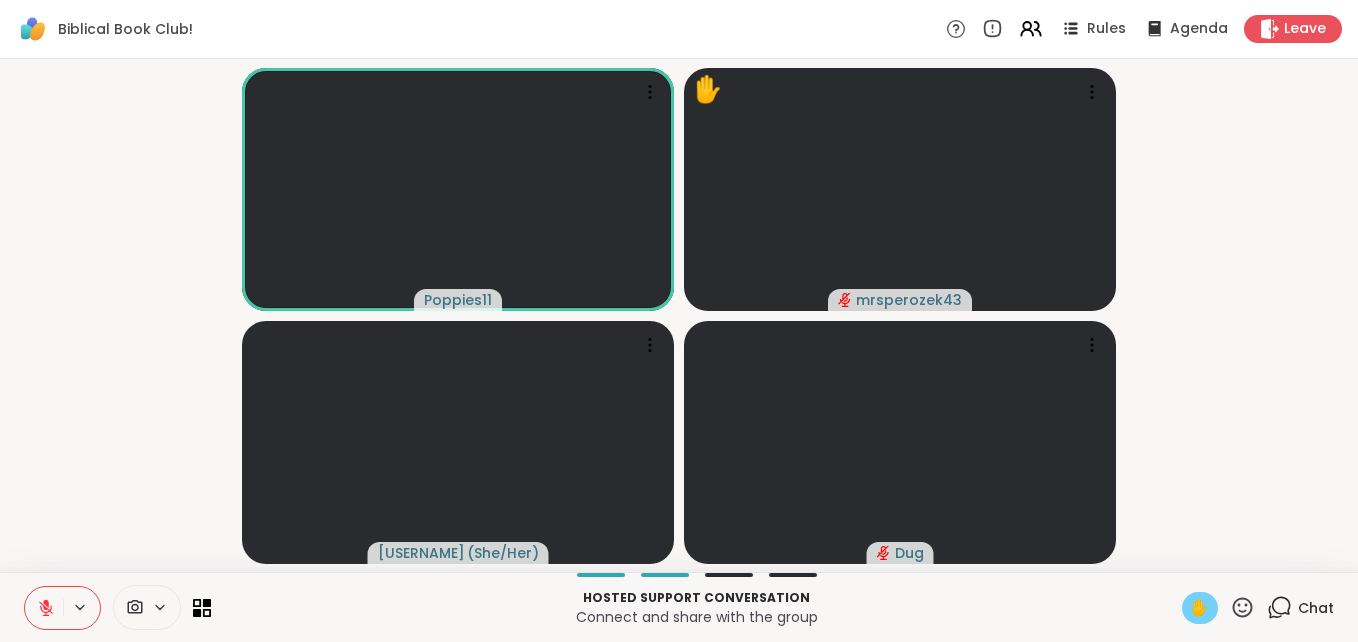 click 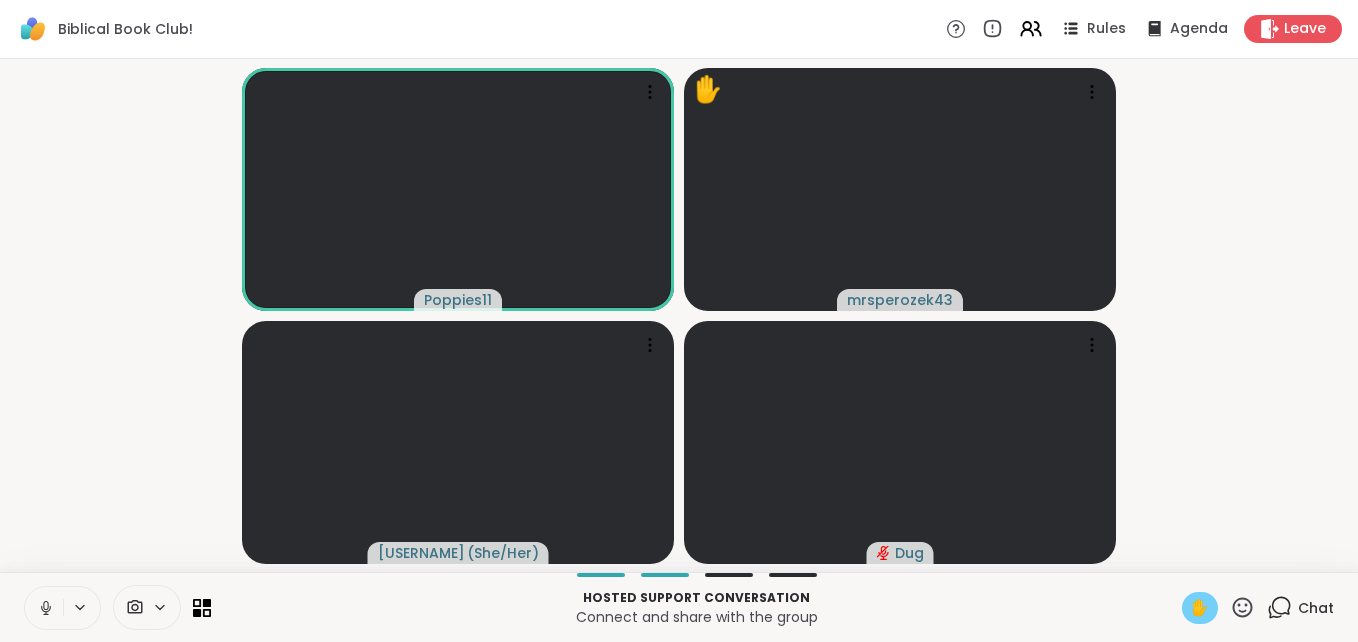 click 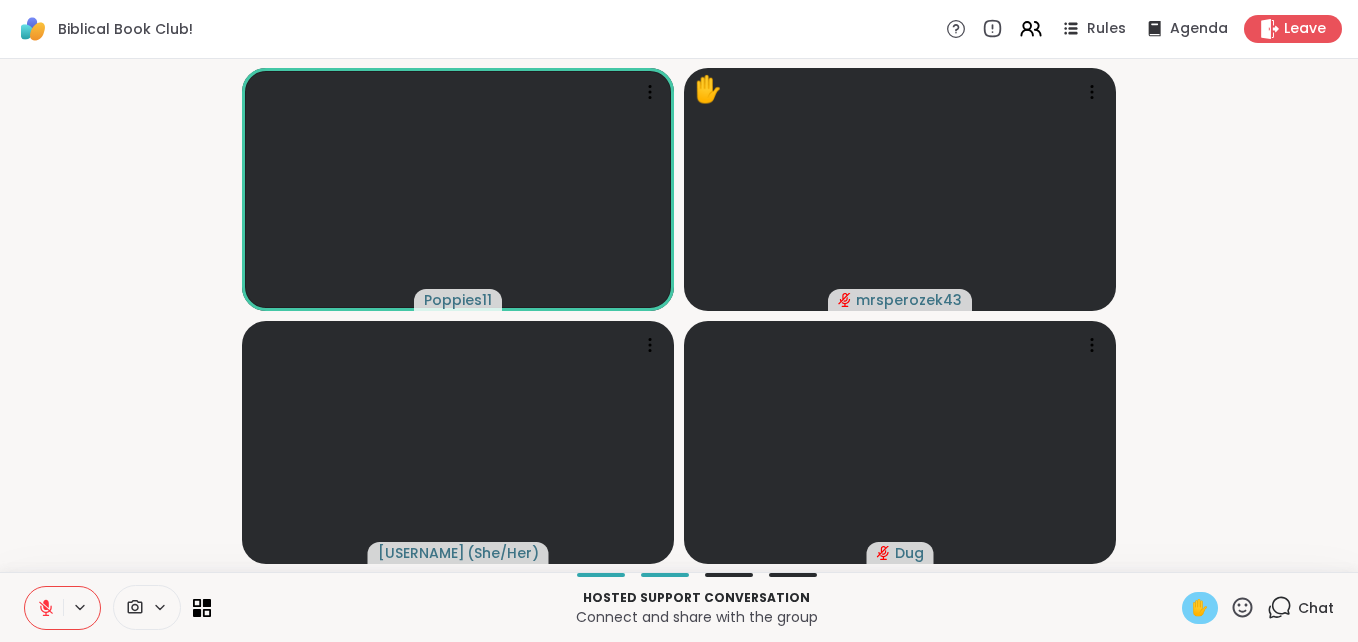 click on "✋" at bounding box center [1200, 608] 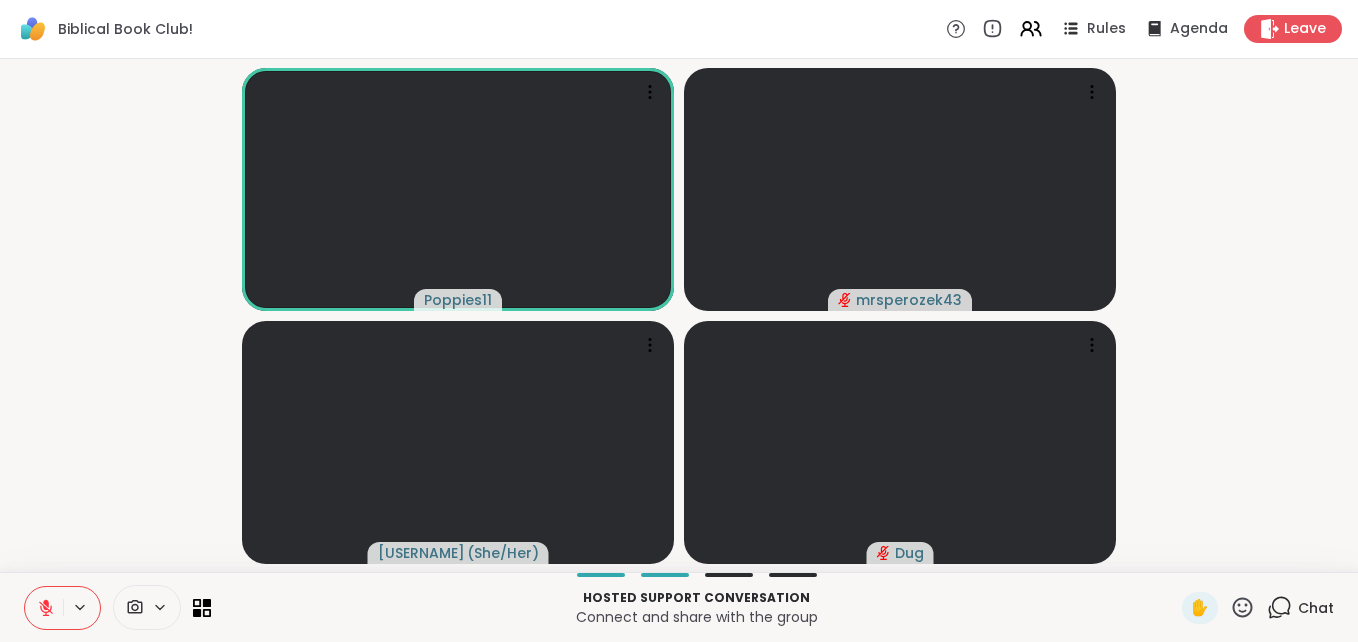 click on "Chat" at bounding box center [1300, 608] 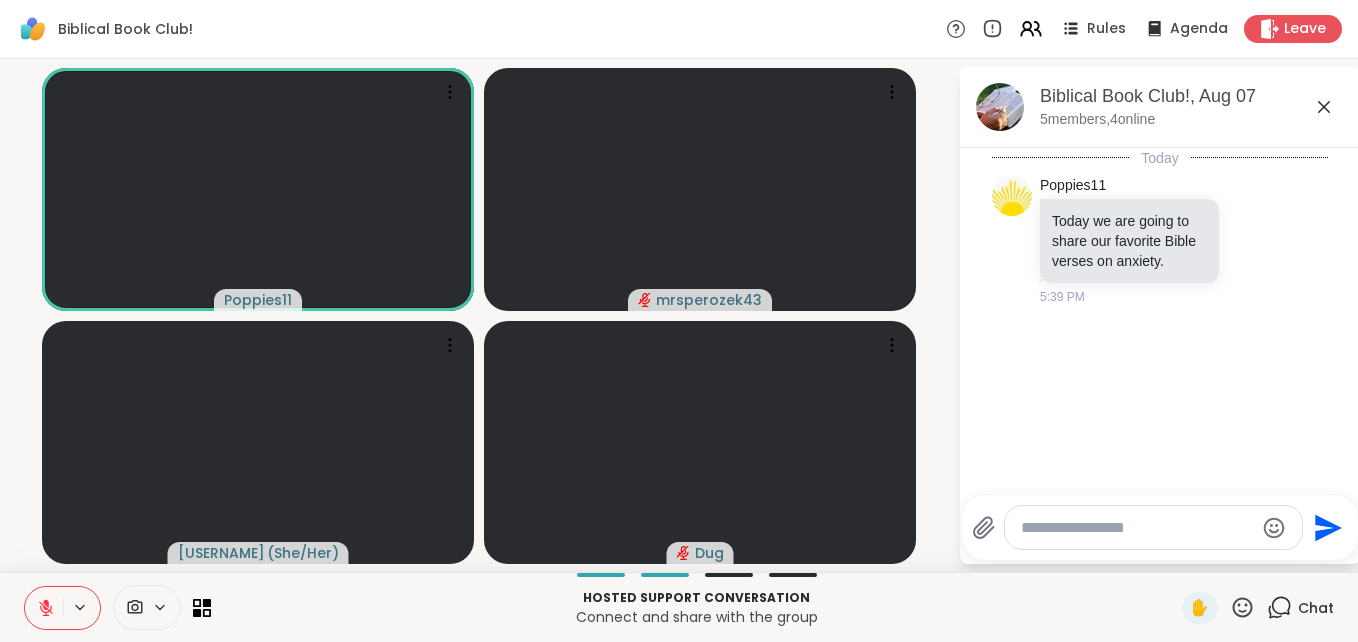 click at bounding box center (1153, 527) 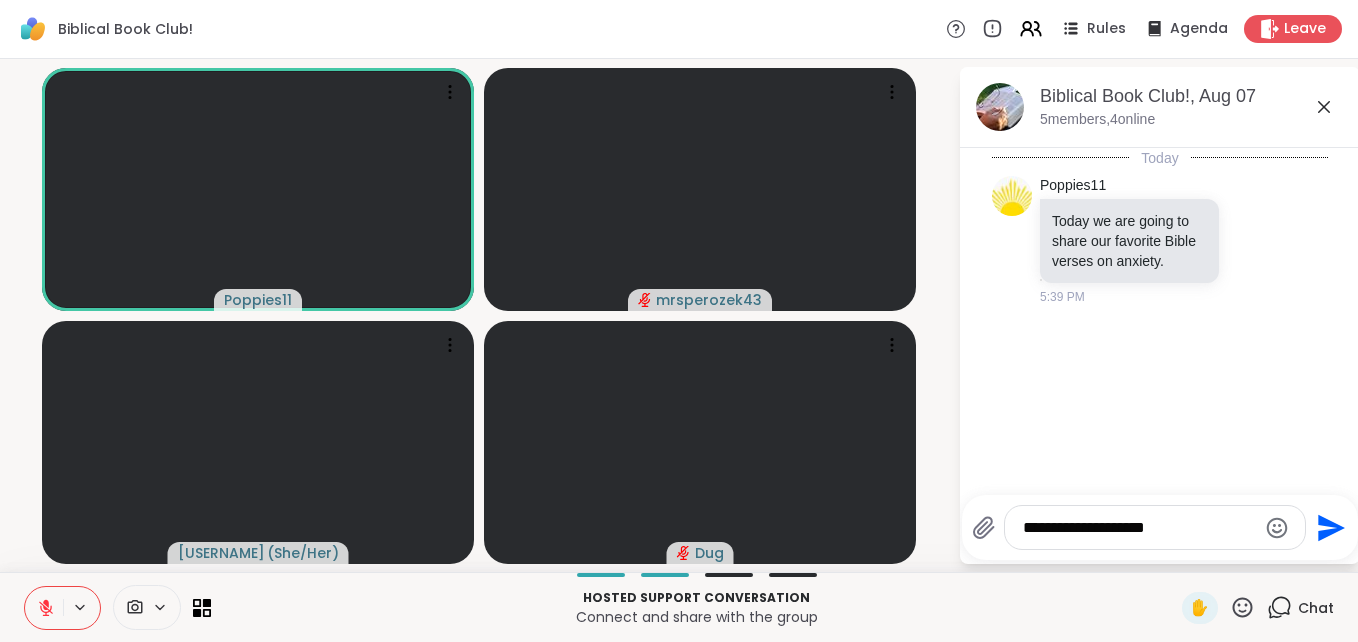 type on "**********" 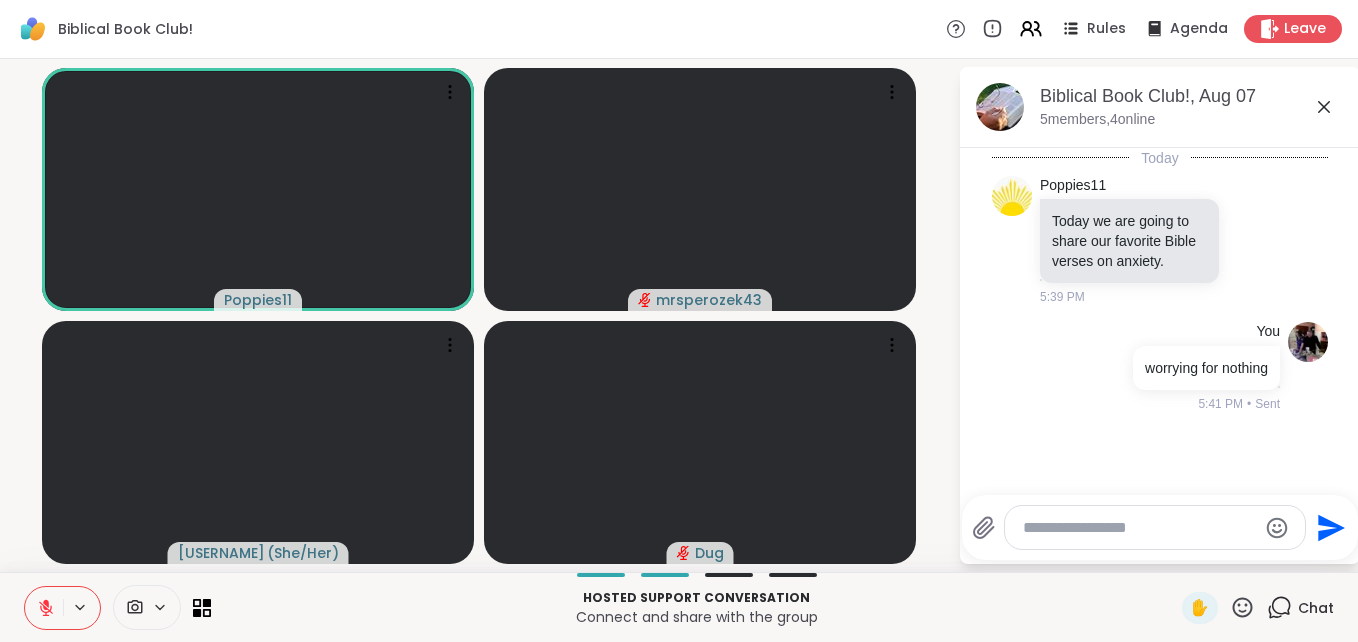 click 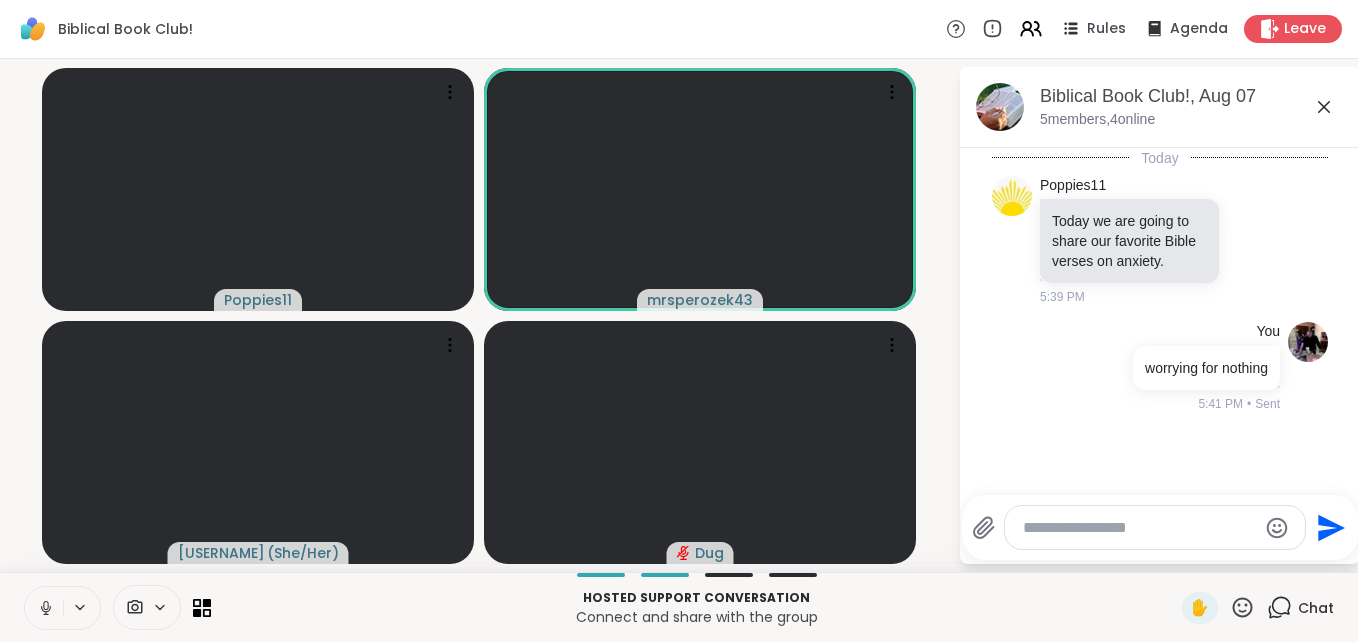 click 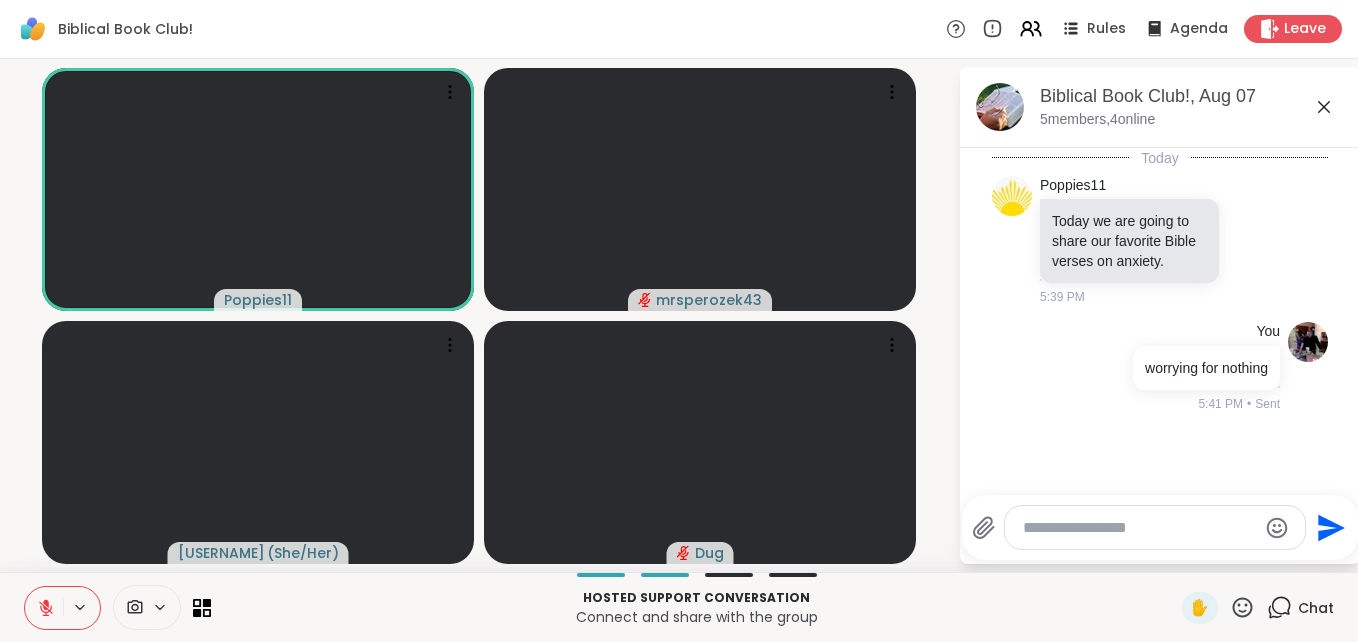 click on "Poppies11 mrsperozek43 MissCasey9 ( She/Her ) Dug Biblical Book Club!, Aug 07 5  members,  4  online Today Poppies11 Today we are going to share our favorite Bible verses on anxiety. 5:39 PM You worrying for nothing 5:41 PM • Sent Send" at bounding box center (679, 315) 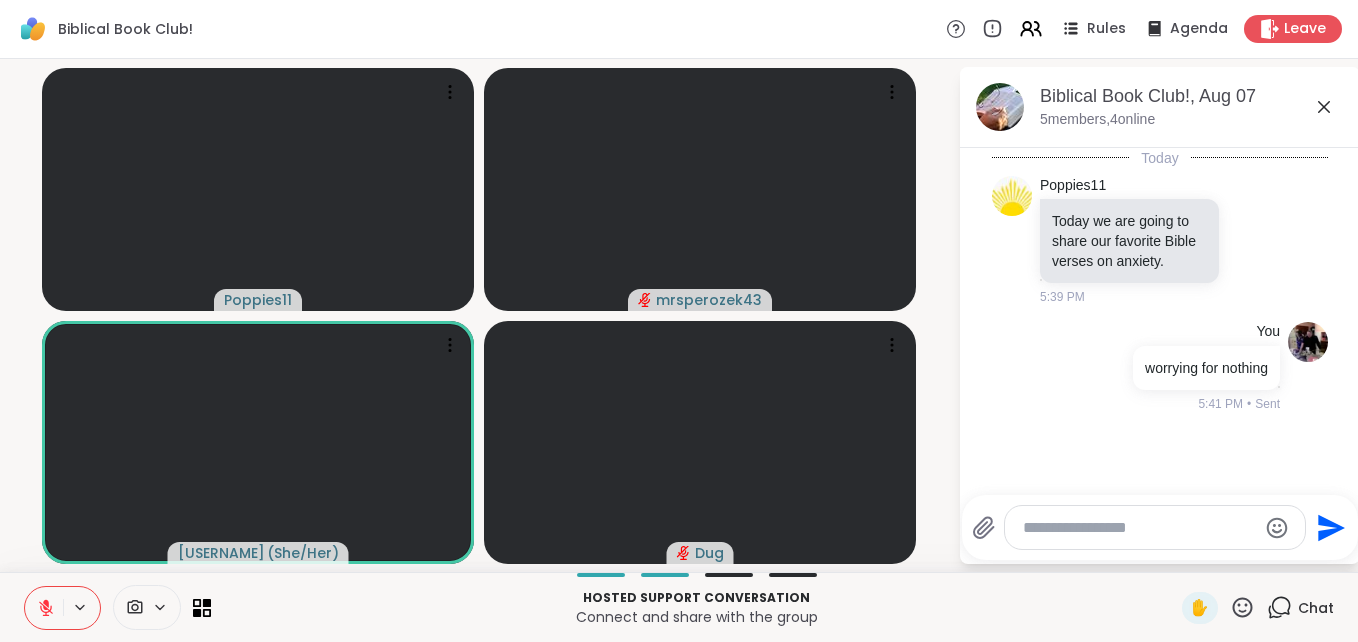 click on "Poppies11 mrsperozek43 MissCasey9 ( She/Her ) Dug Biblical Book Club!, Aug 07 5  members,  4  online Today Poppies11 Today we are going to share our favorite Bible verses on anxiety. 5:39 PM You worrying for nothing 5:41 PM • Sent Send" at bounding box center [679, 315] 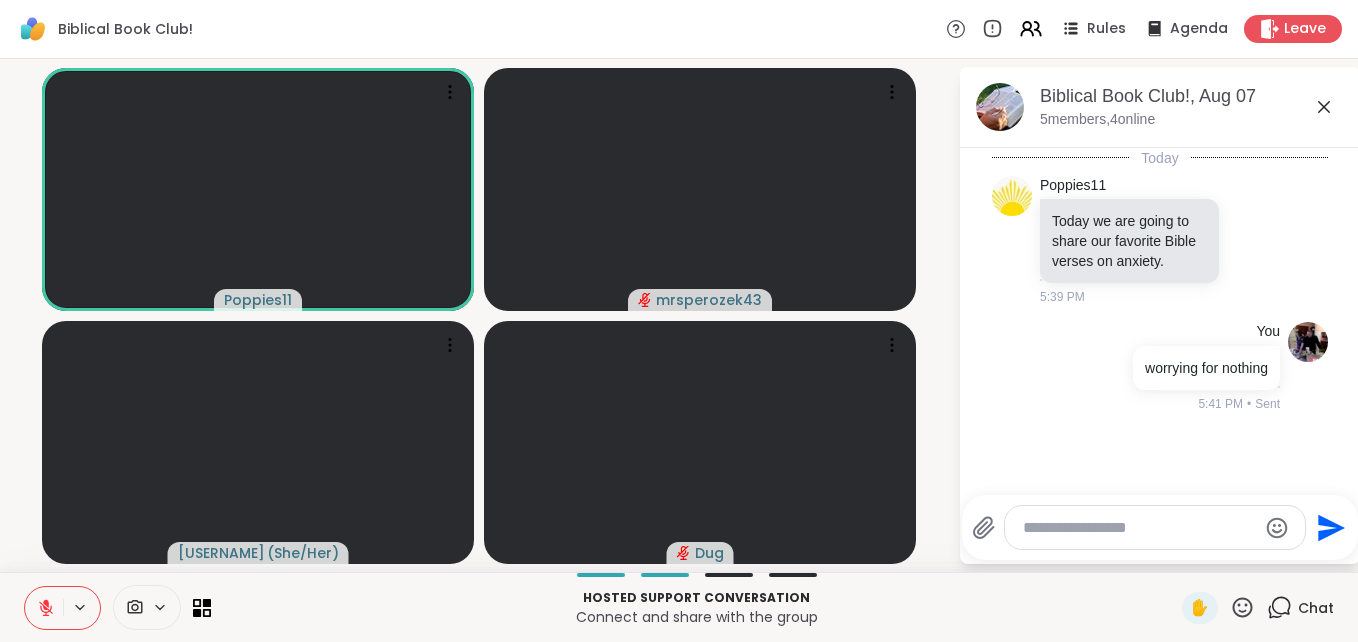 click on "Poppies11 mrsperozek43 MissCasey9 ( She/Her ) Dug Biblical Book Club!, Aug 07 5  members,  4  online Today Poppies11 Today we are going to share our favorite Bible verses on anxiety. 5:39 PM You worrying for nothing 5:41 PM • Sent Send" at bounding box center (679, 315) 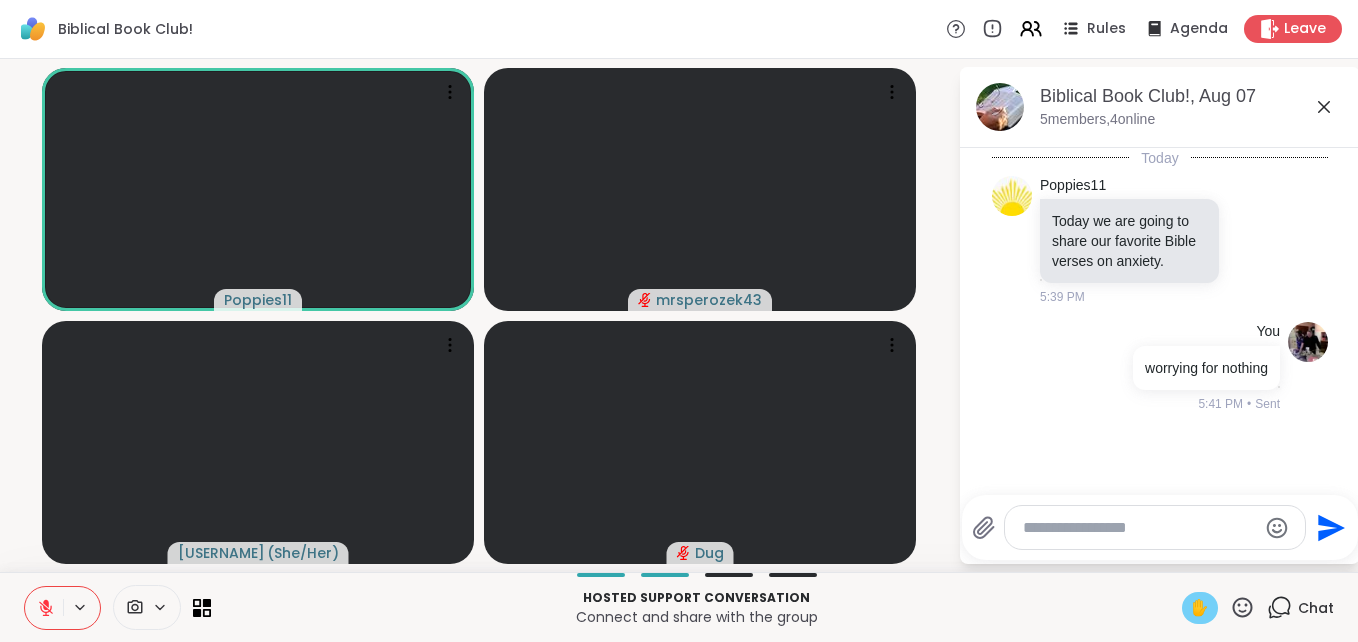 click on "✋" at bounding box center (1200, 608) 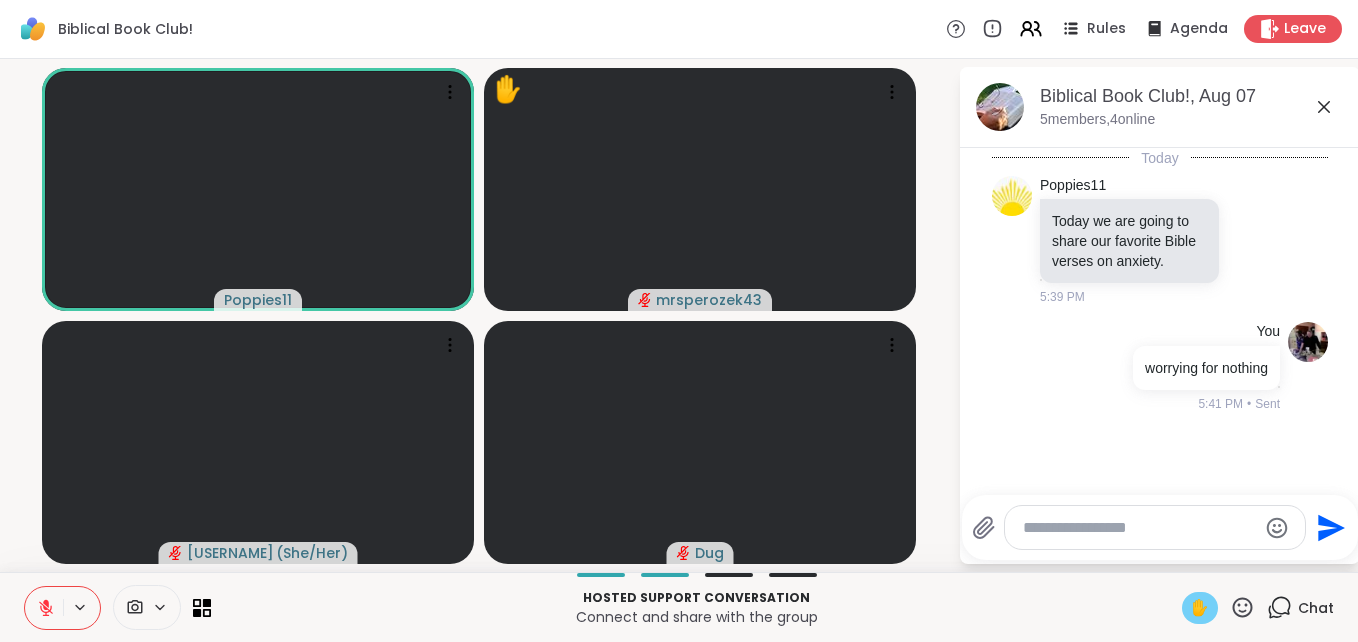 click 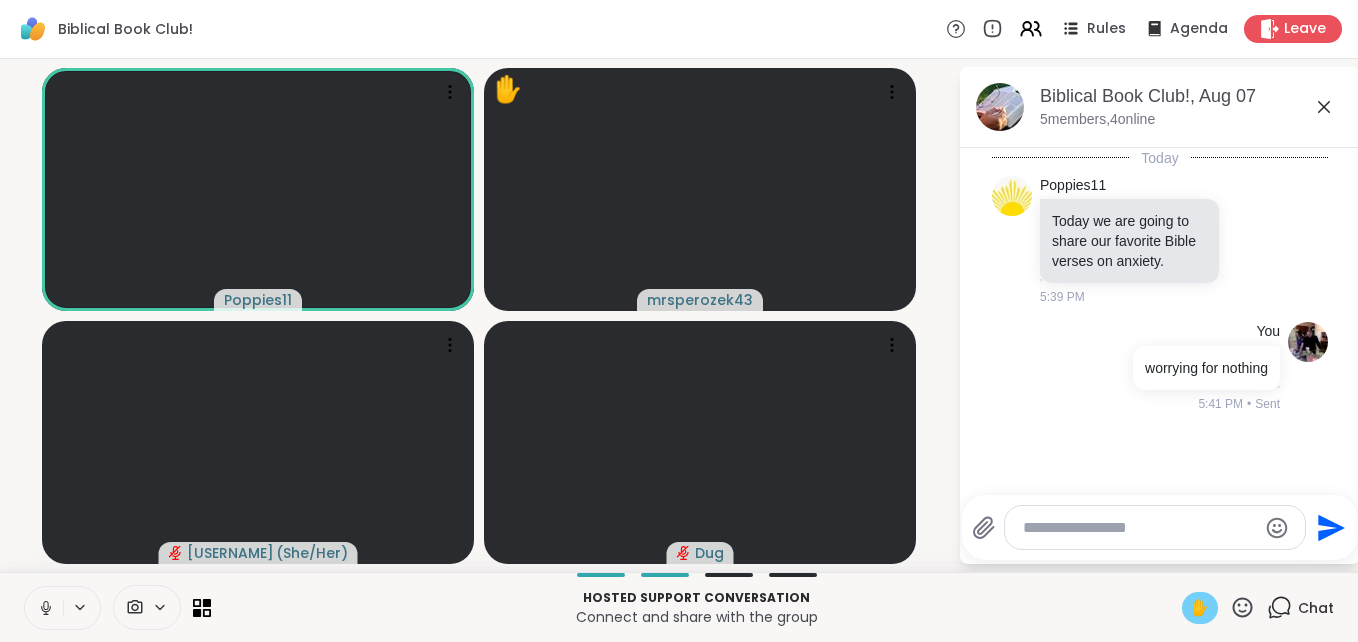 click 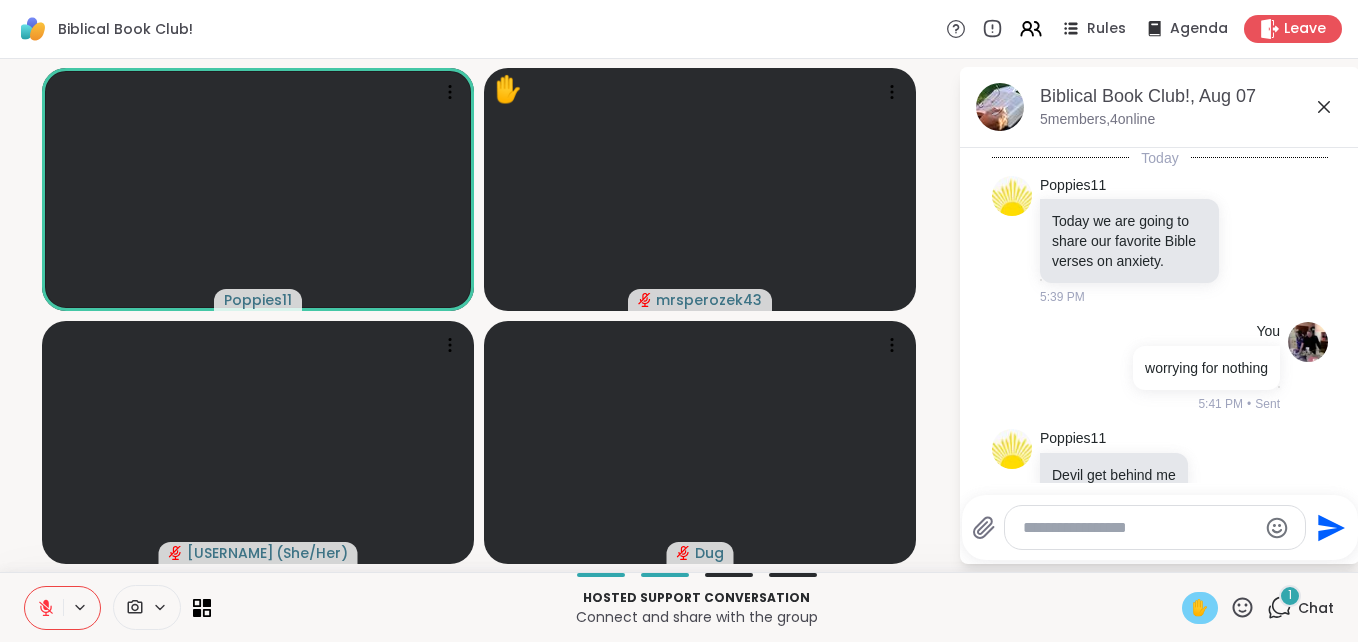 scroll, scrollTop: 65, scrollLeft: 0, axis: vertical 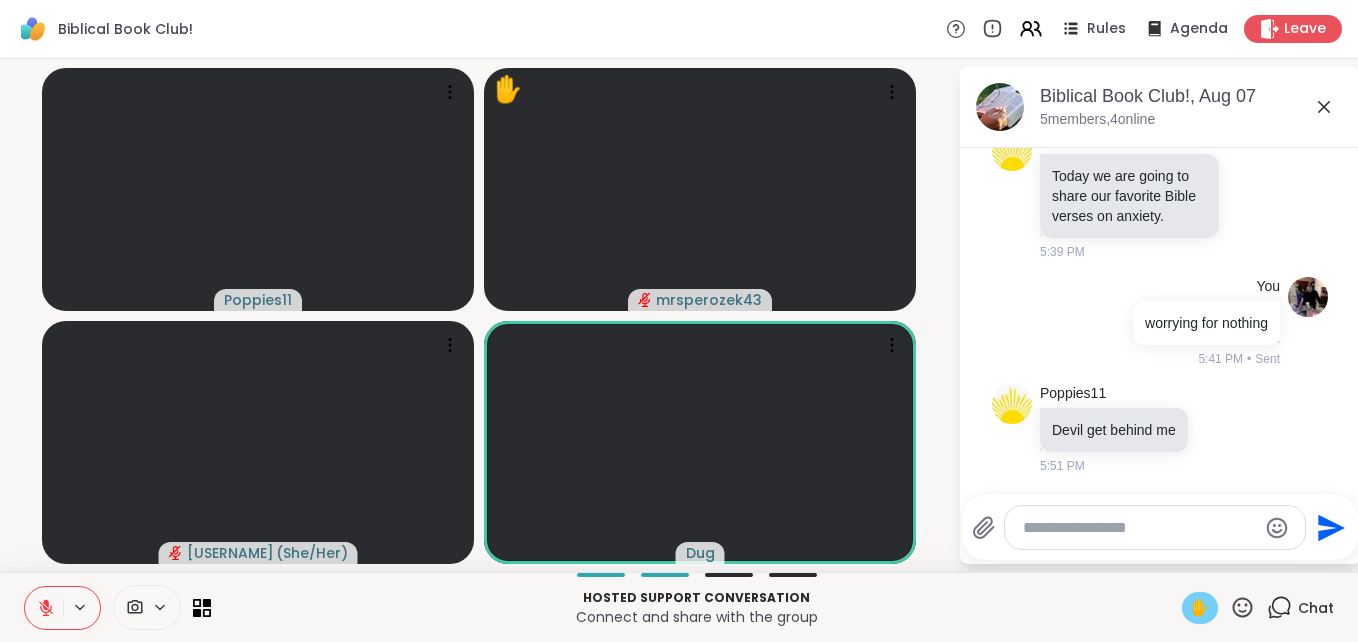 click 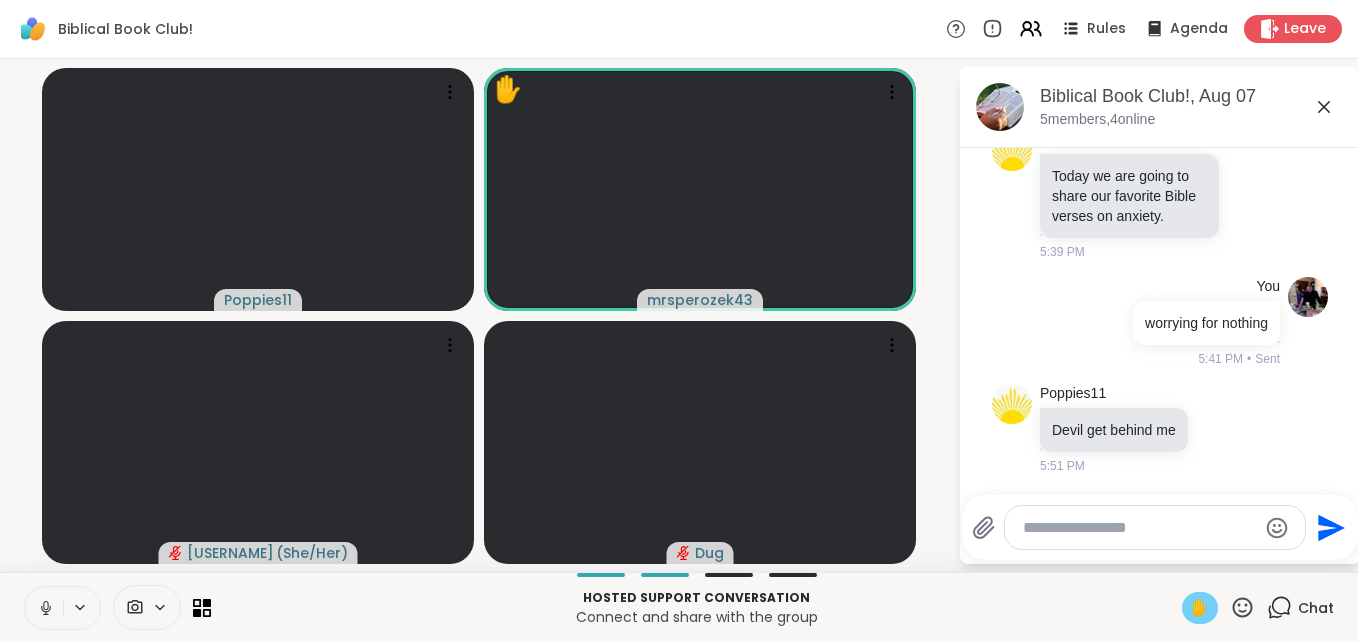 click 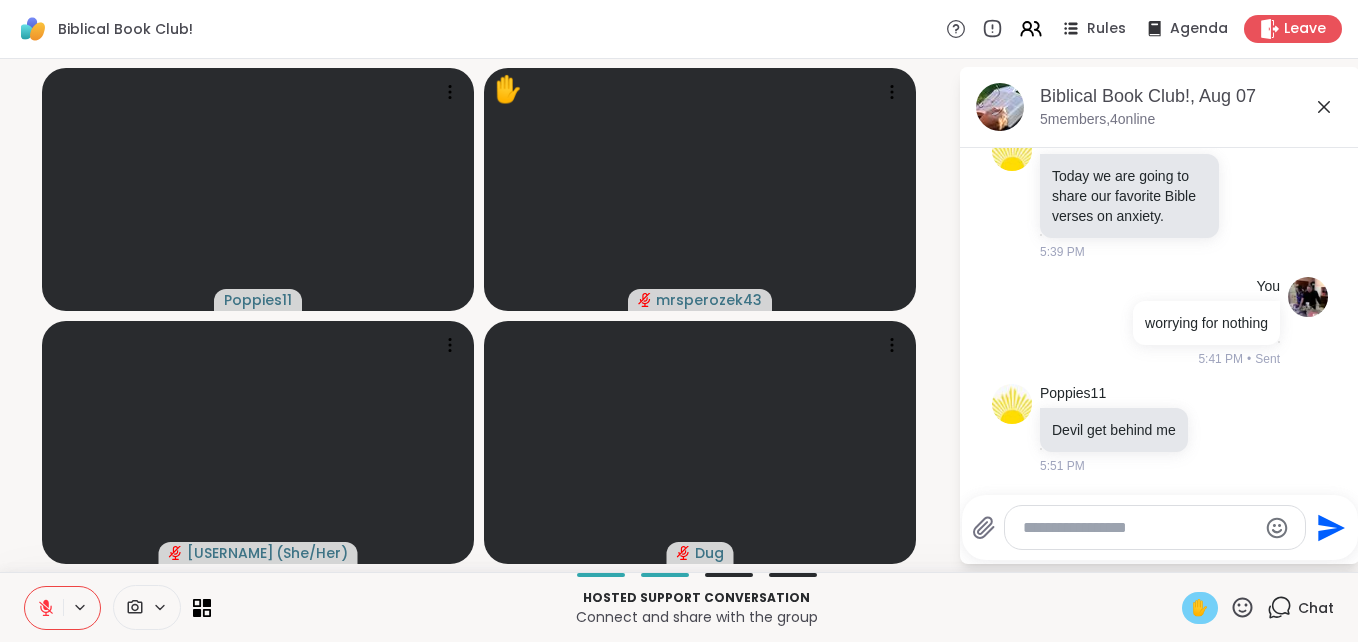 click 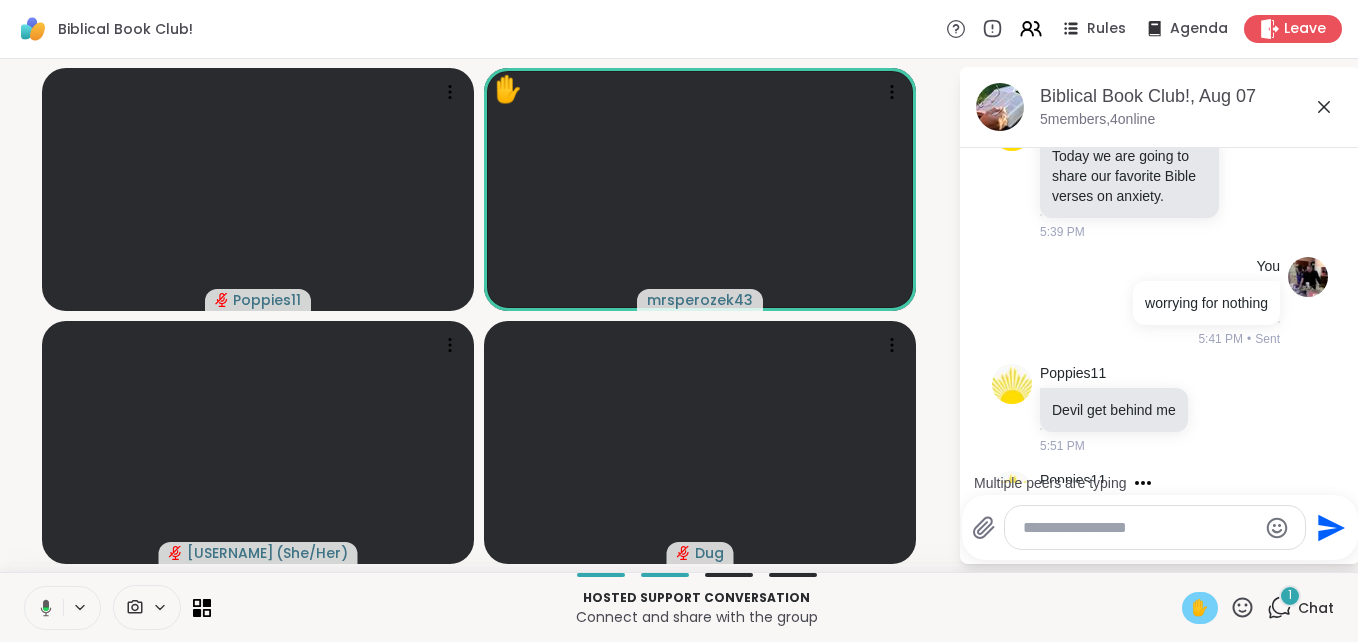 scroll, scrollTop: 191, scrollLeft: 0, axis: vertical 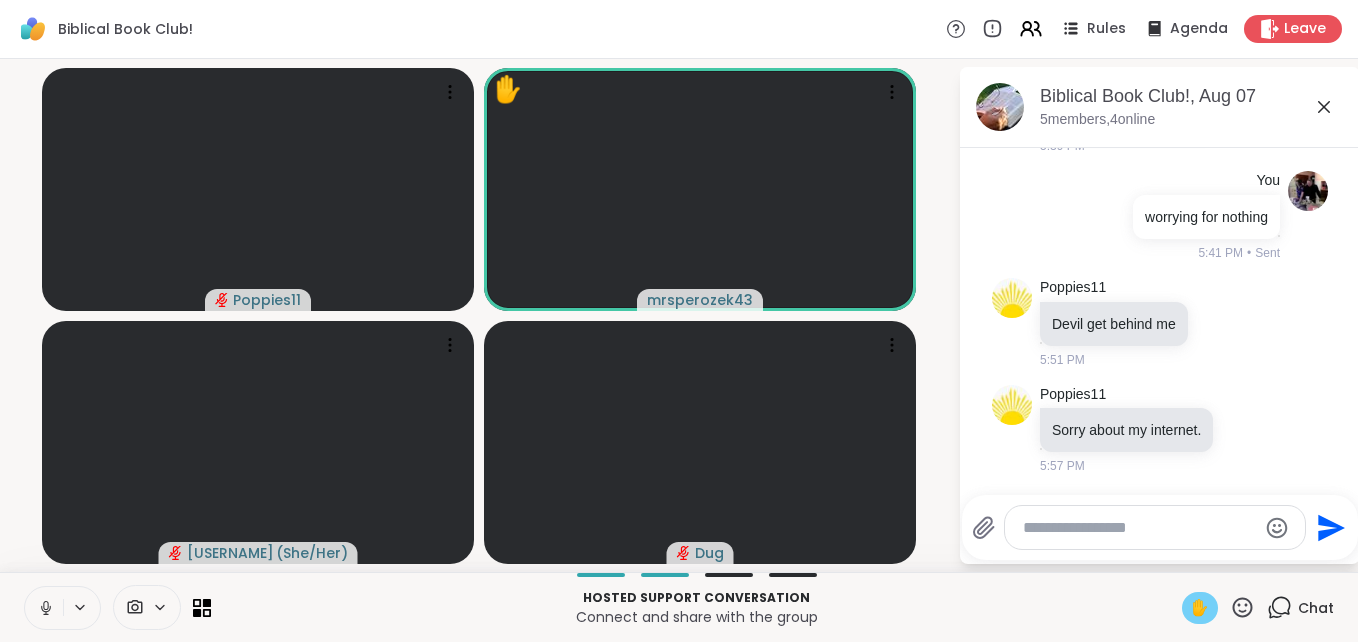 click 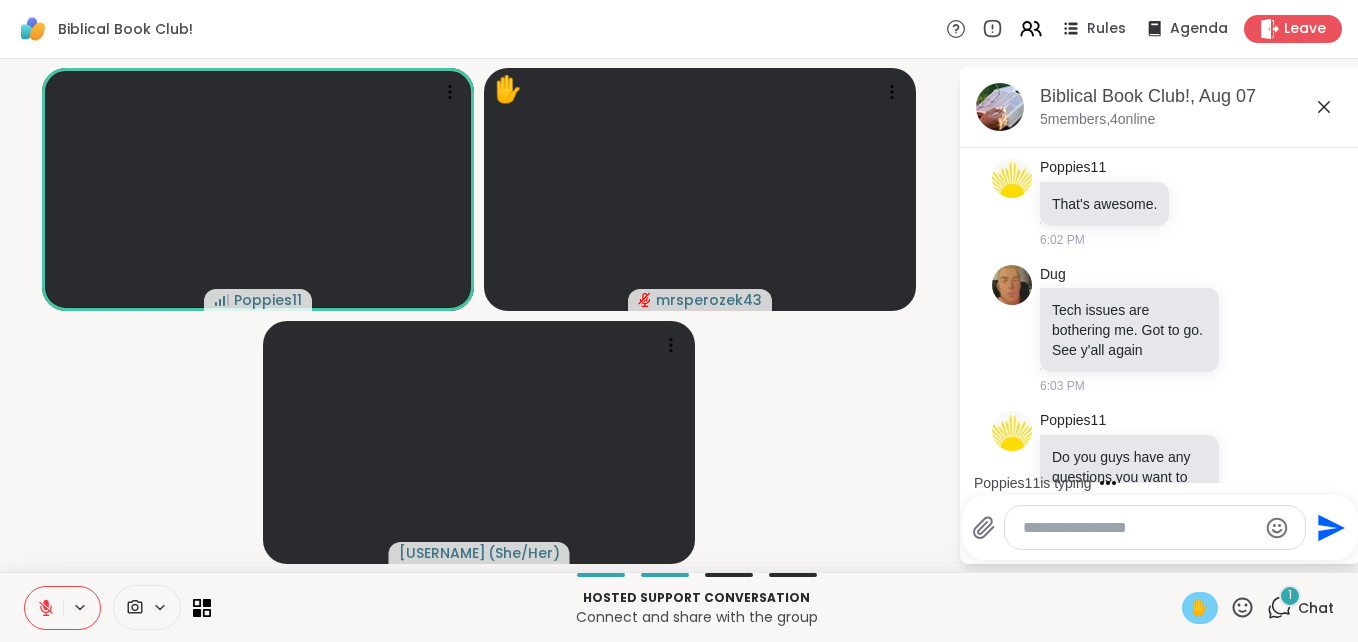 scroll, scrollTop: 1073, scrollLeft: 0, axis: vertical 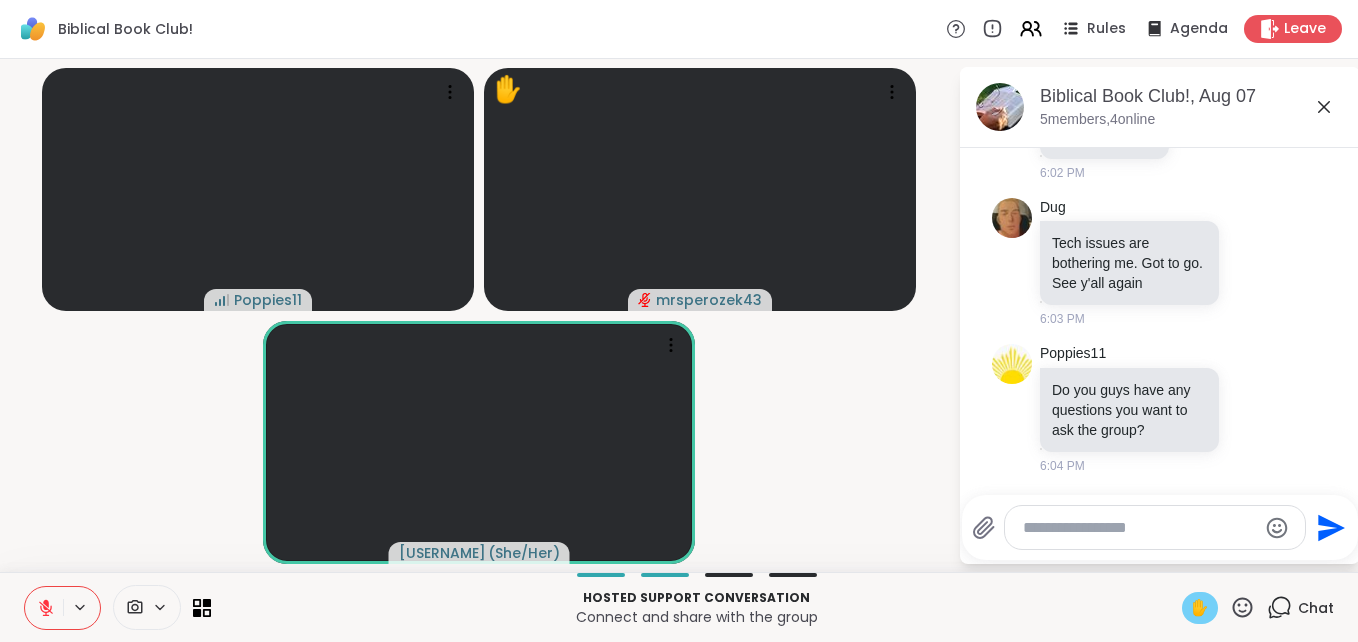 click on "✋" at bounding box center (1200, 608) 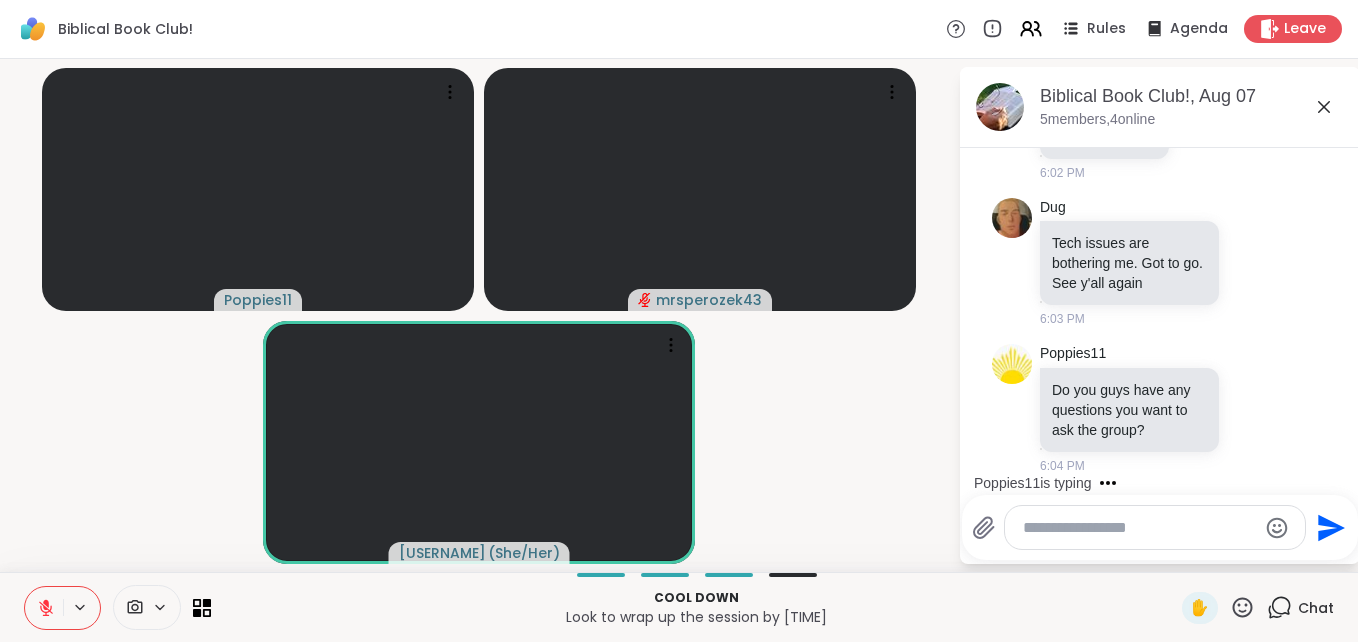 click 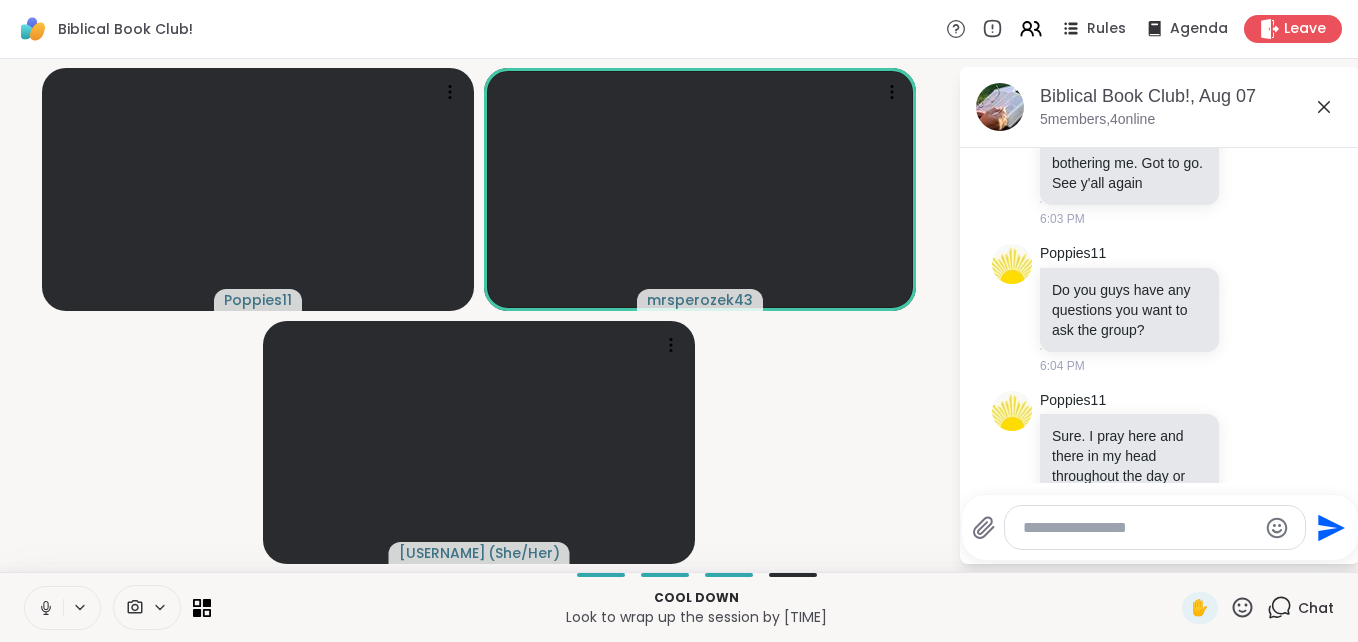 scroll, scrollTop: 1280, scrollLeft: 0, axis: vertical 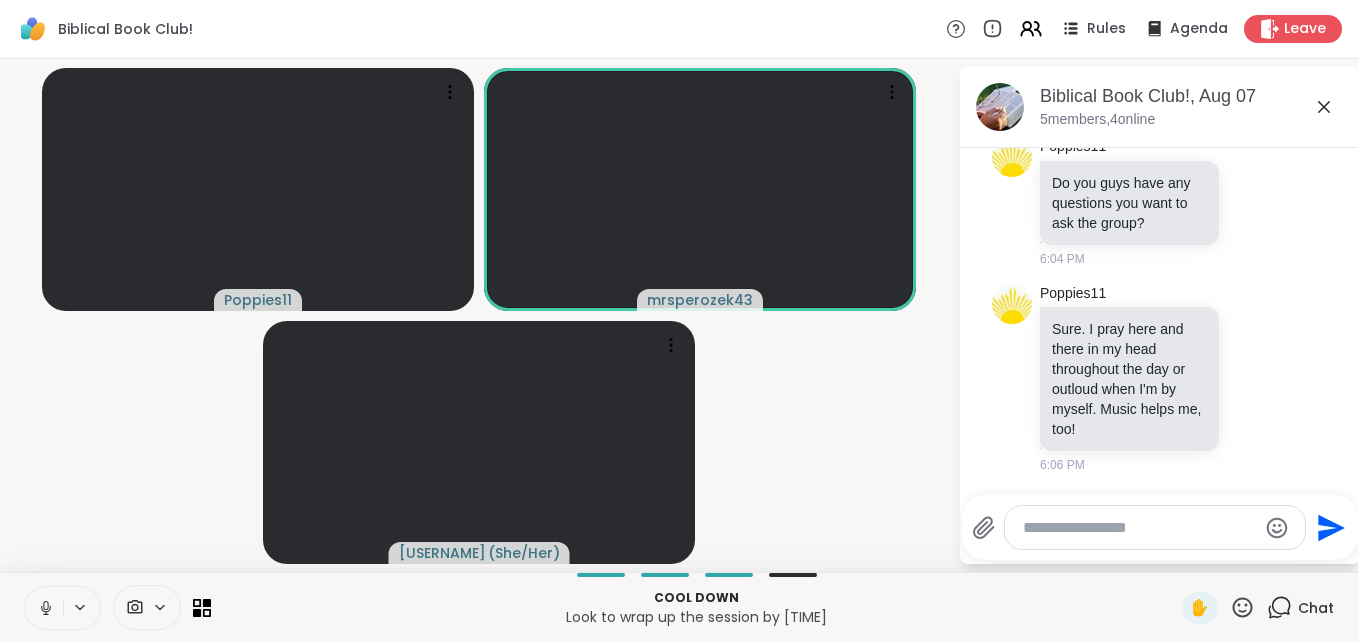 click 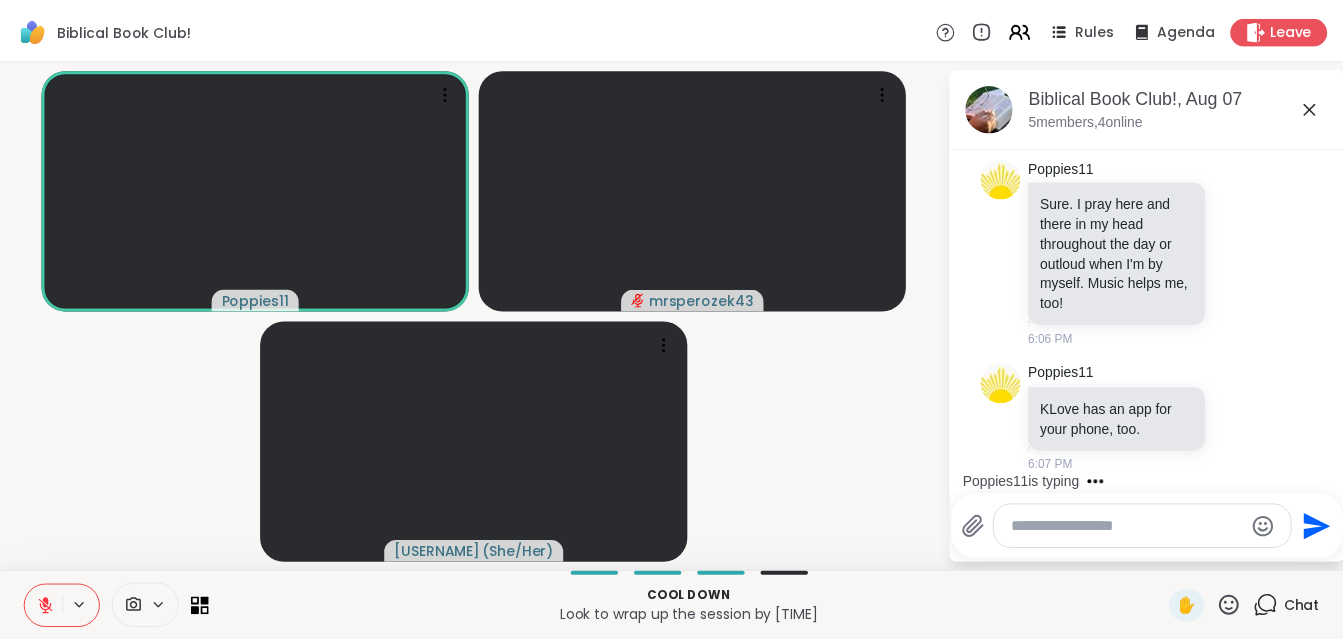 scroll, scrollTop: 1553, scrollLeft: 0, axis: vertical 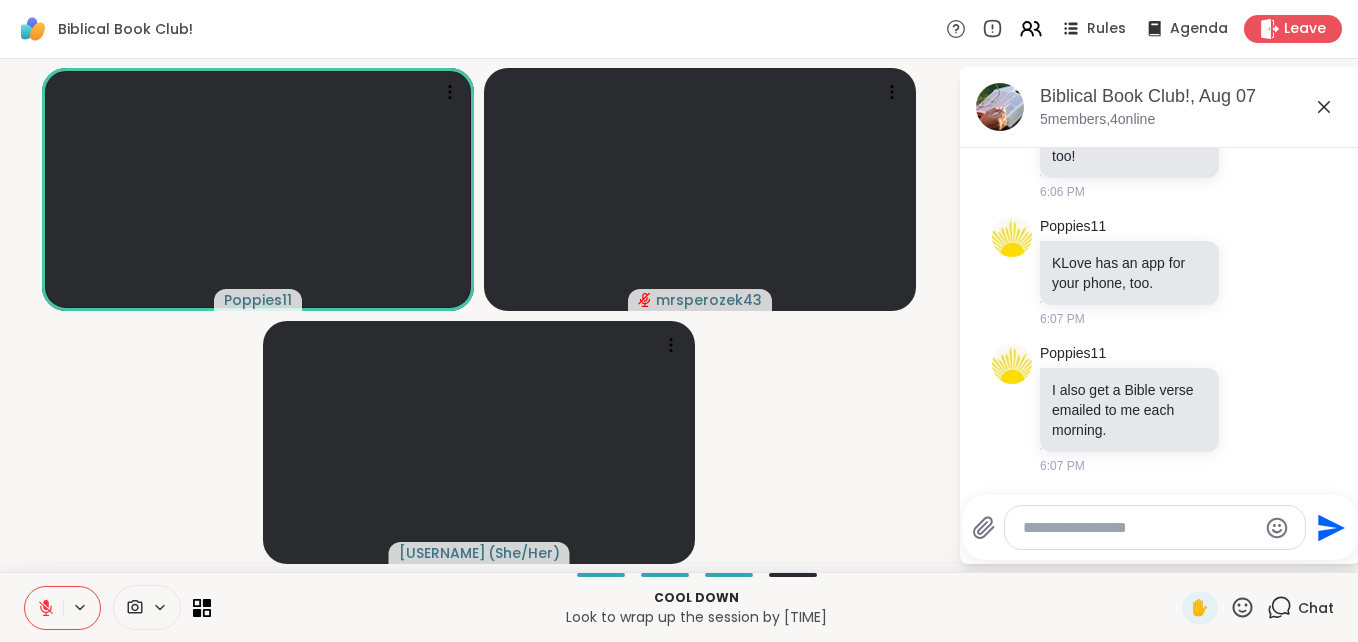 click 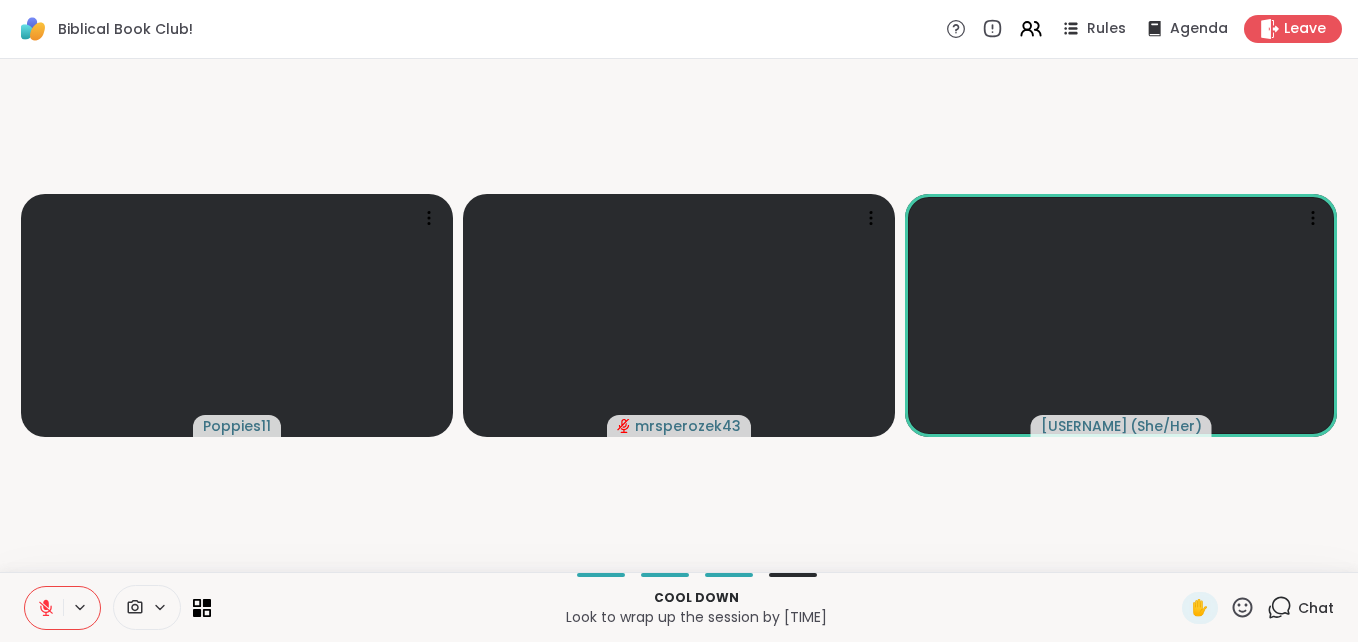 click 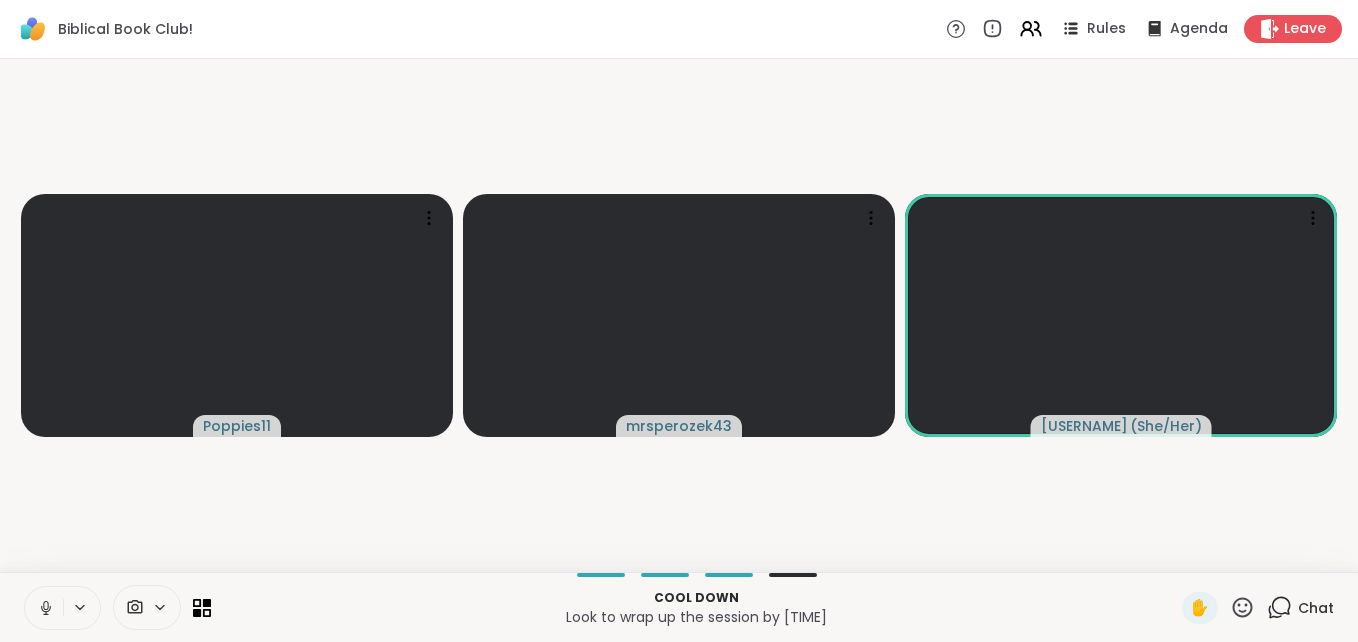 click 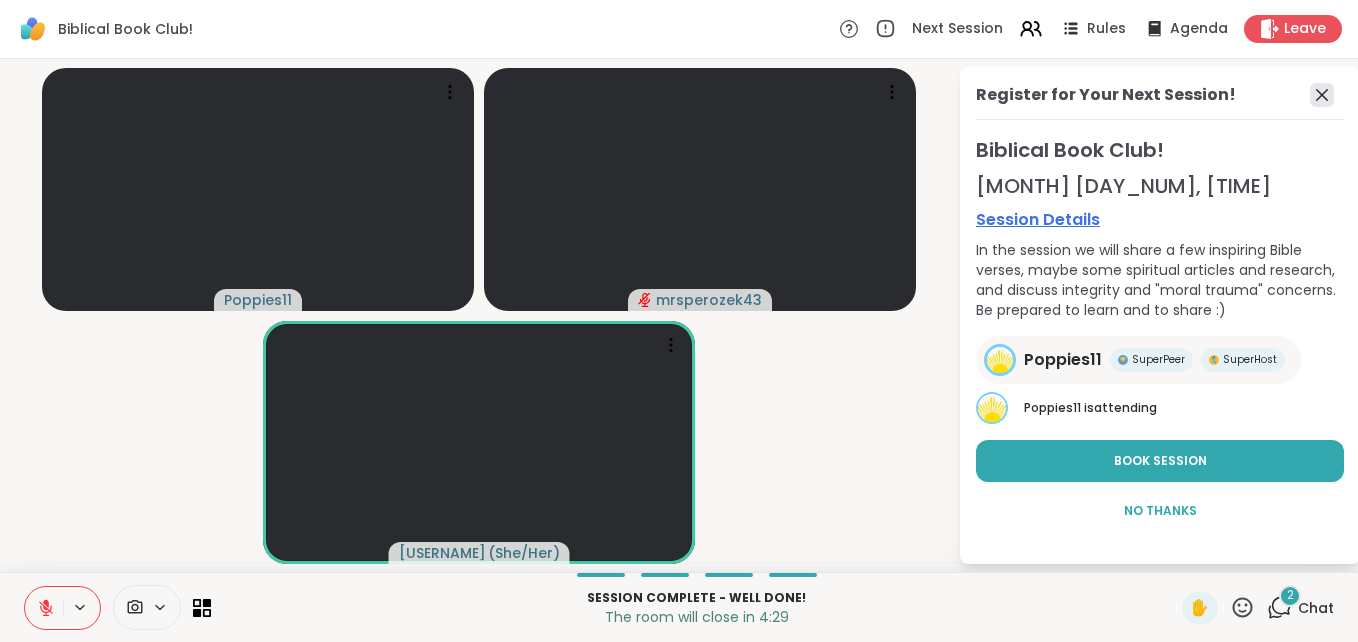 click 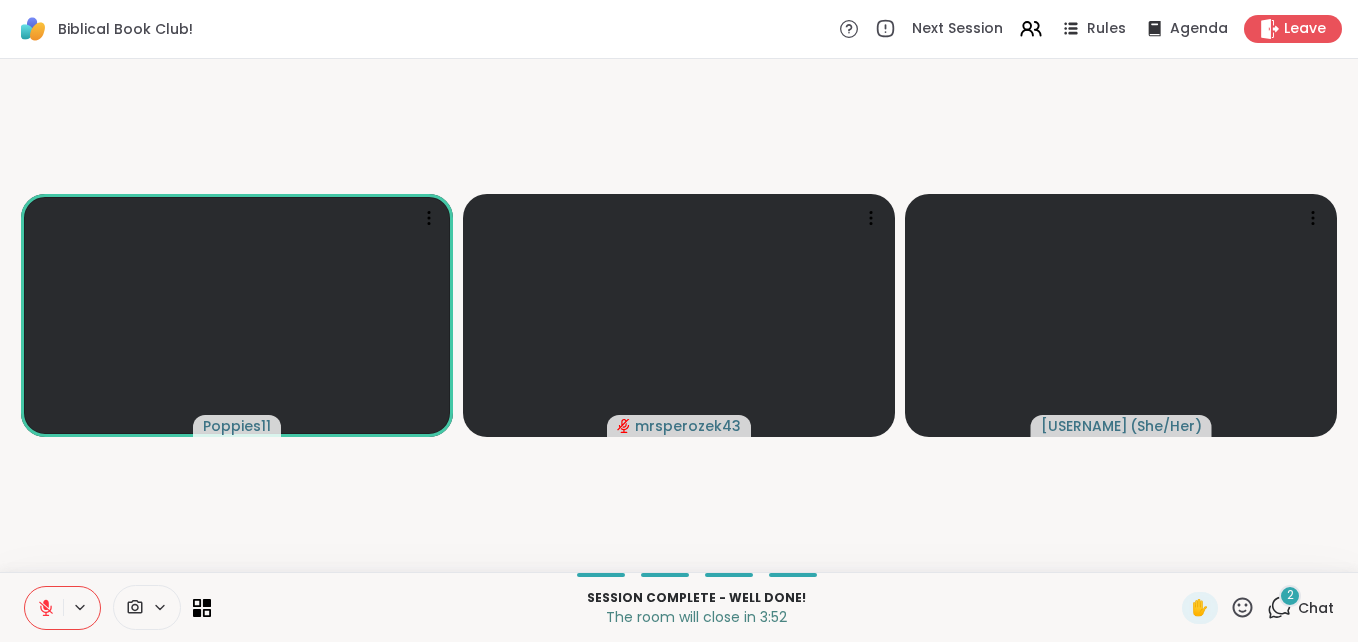 click 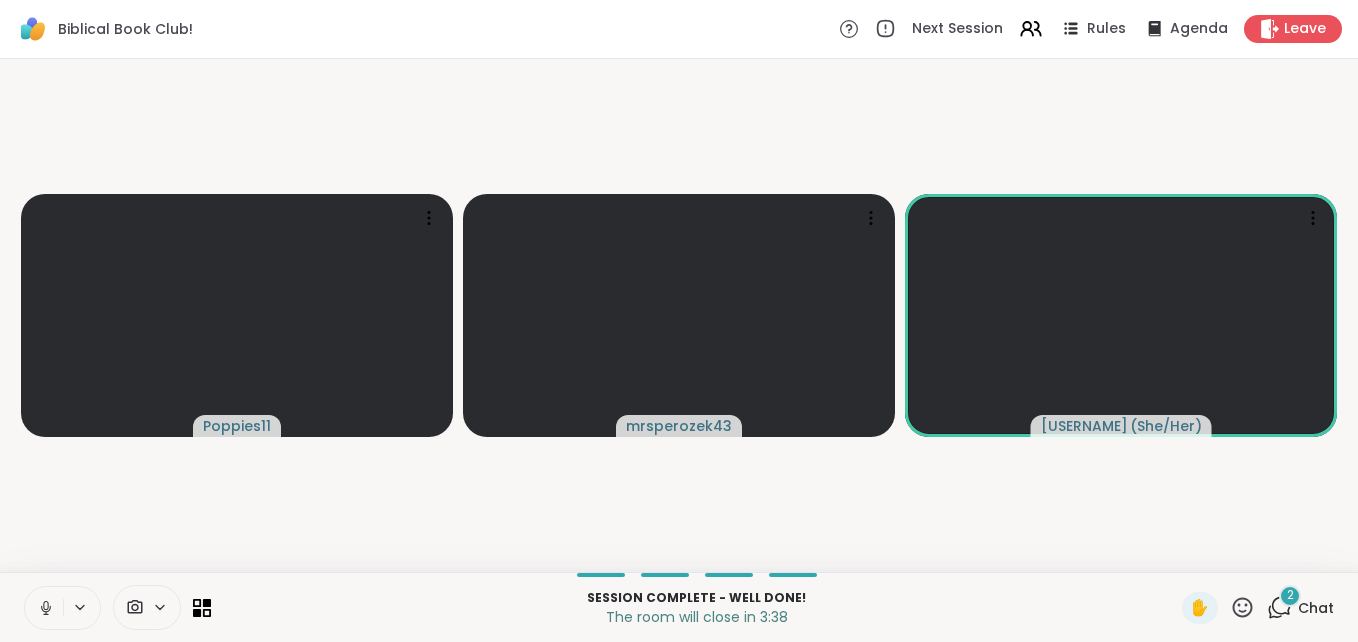 click 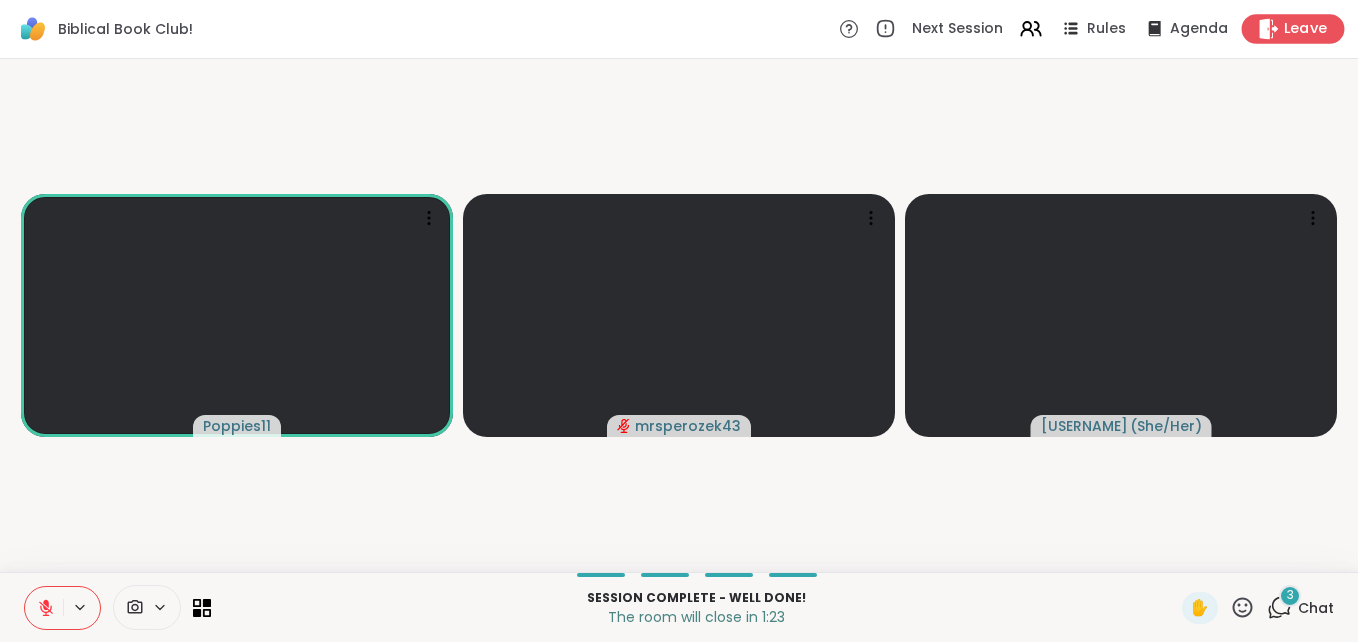 click on "Leave" at bounding box center [1306, 29] 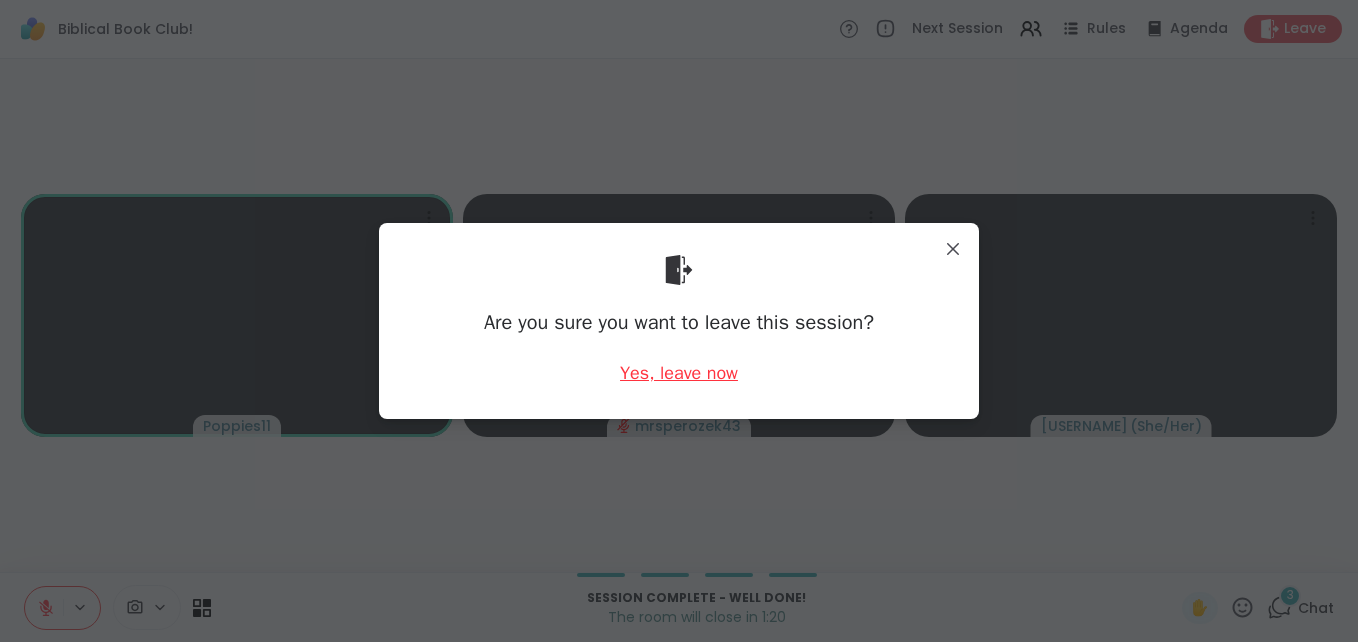click on "Yes, leave now" at bounding box center [679, 373] 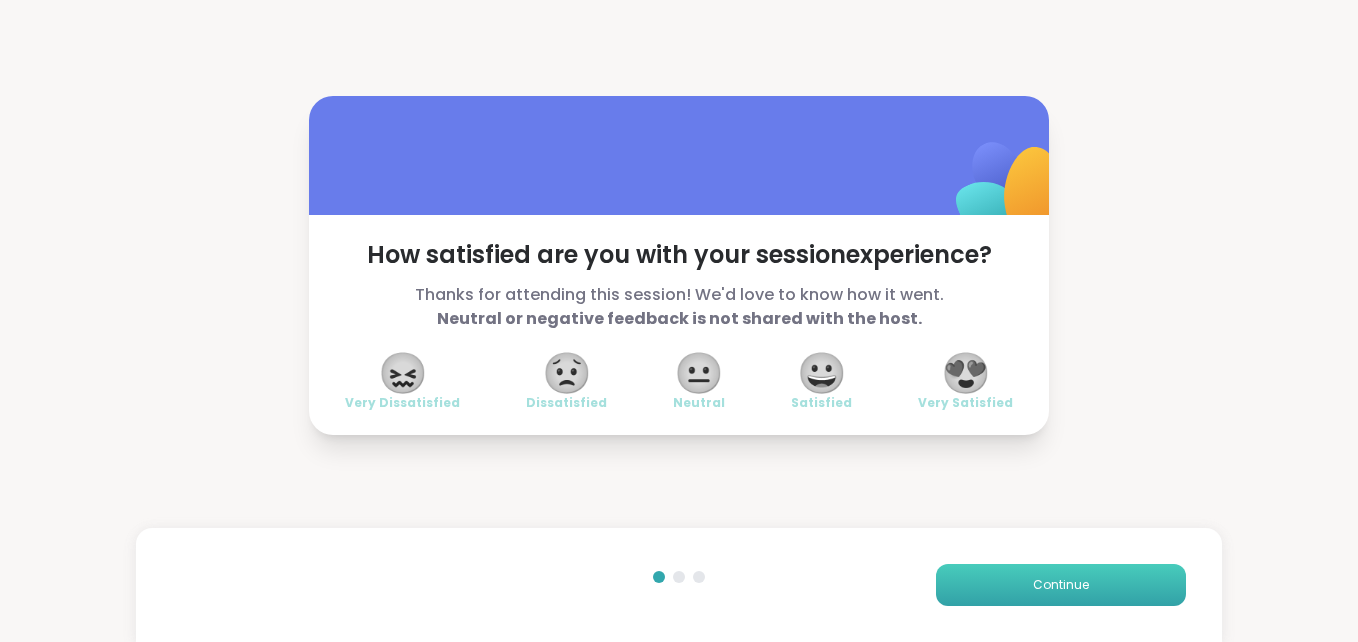 click on "Continue" at bounding box center (1061, 585) 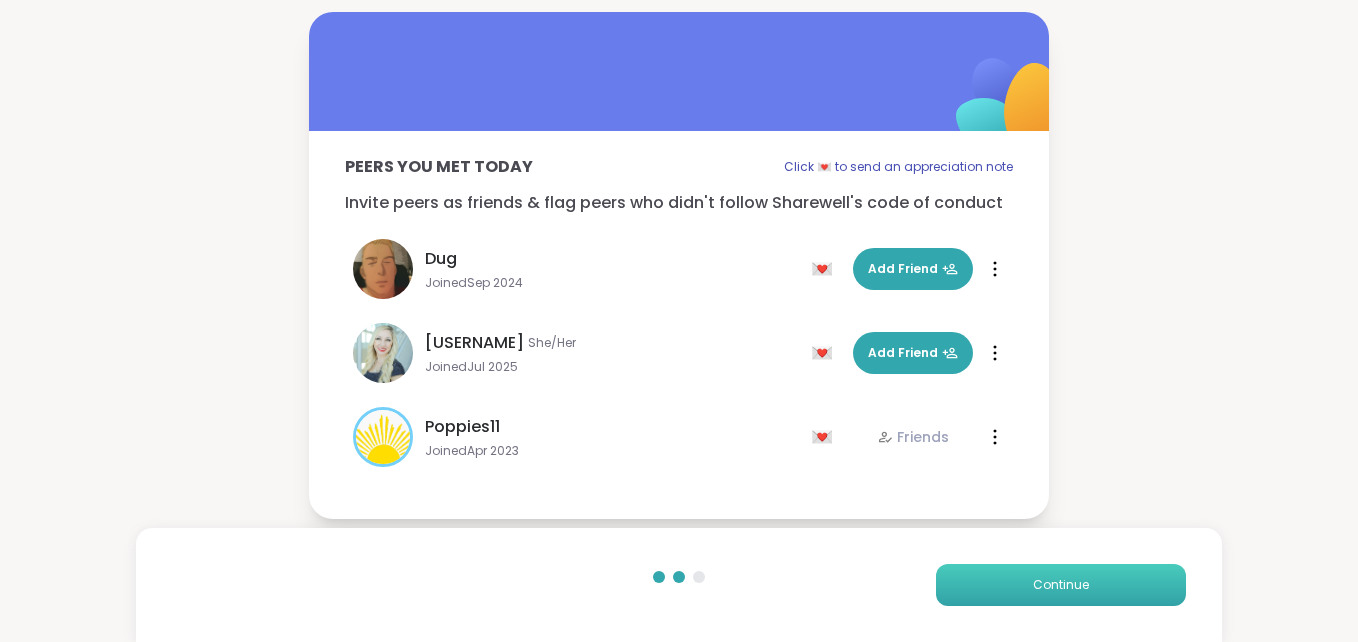 click on "Continue" at bounding box center [1061, 585] 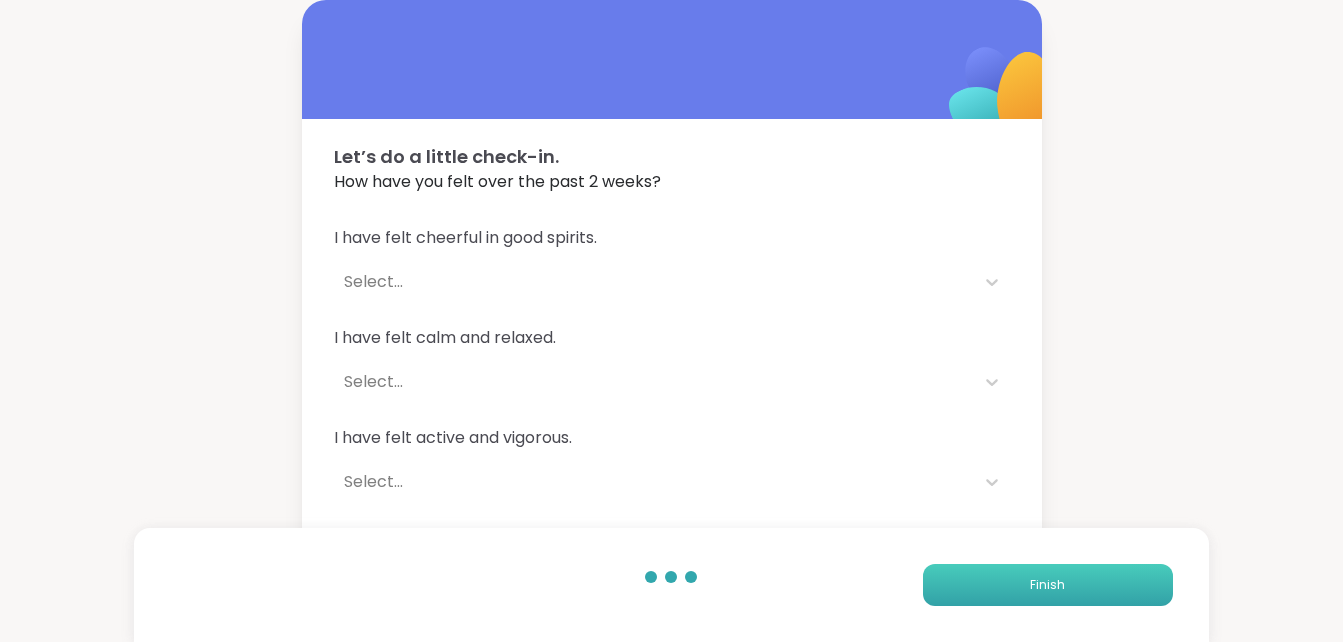 click on "Finish" at bounding box center [1048, 585] 